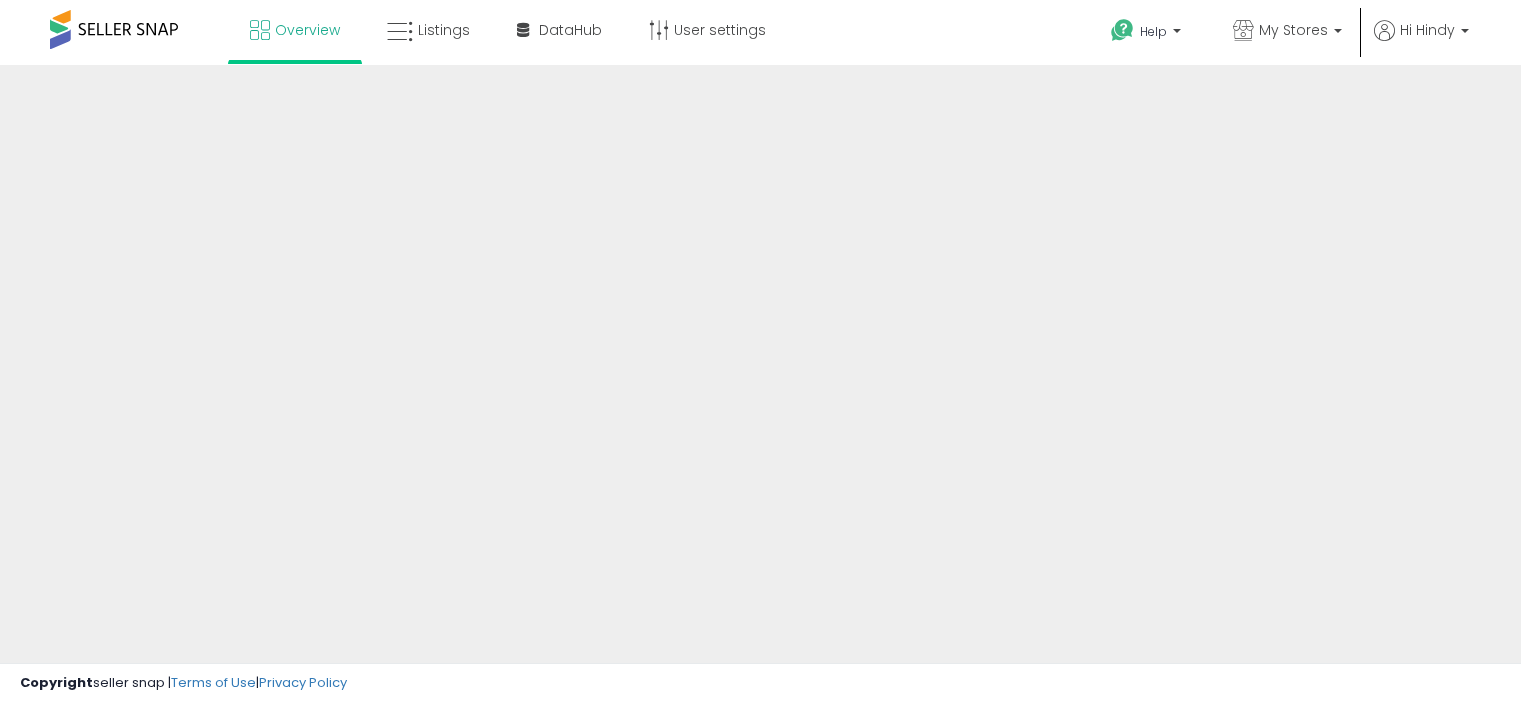 scroll, scrollTop: 0, scrollLeft: 0, axis: both 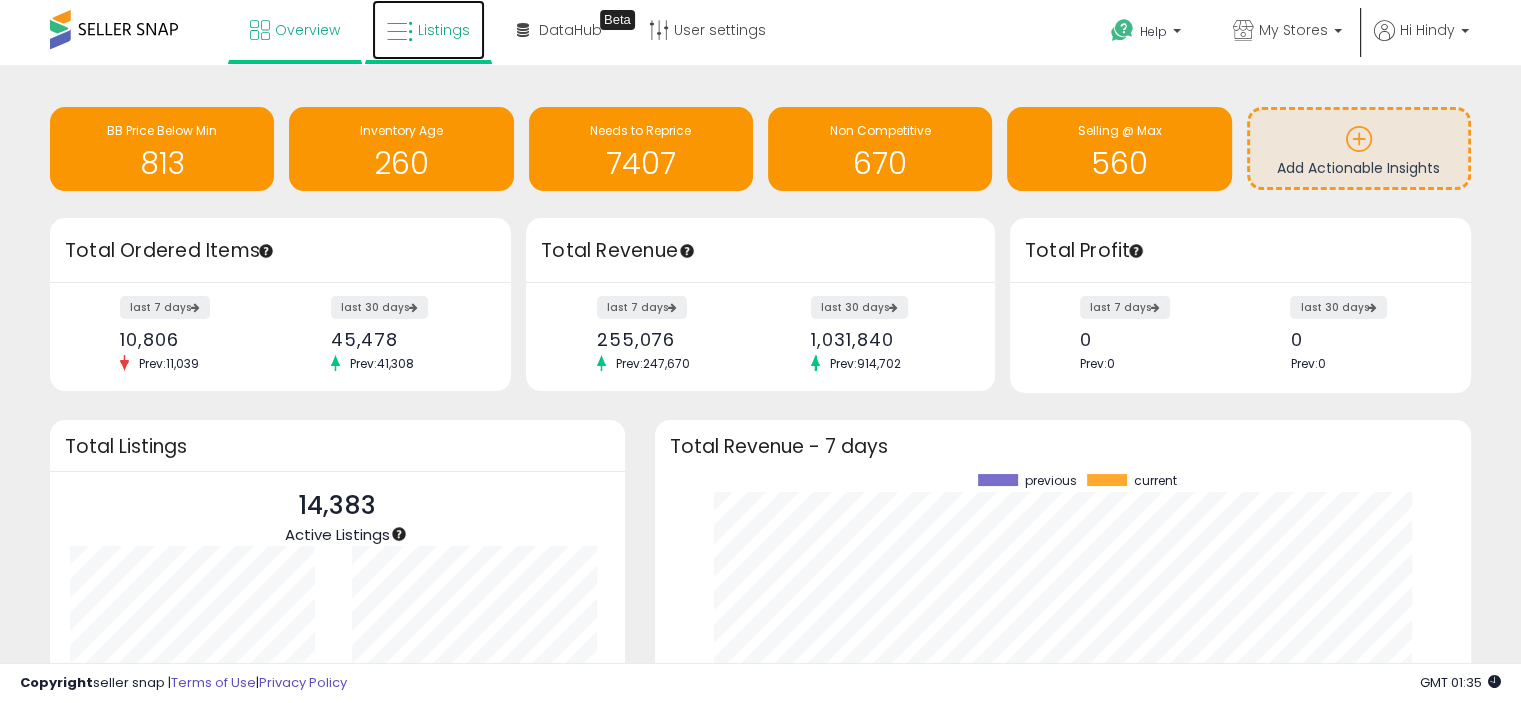click on "Listings" at bounding box center [428, 30] 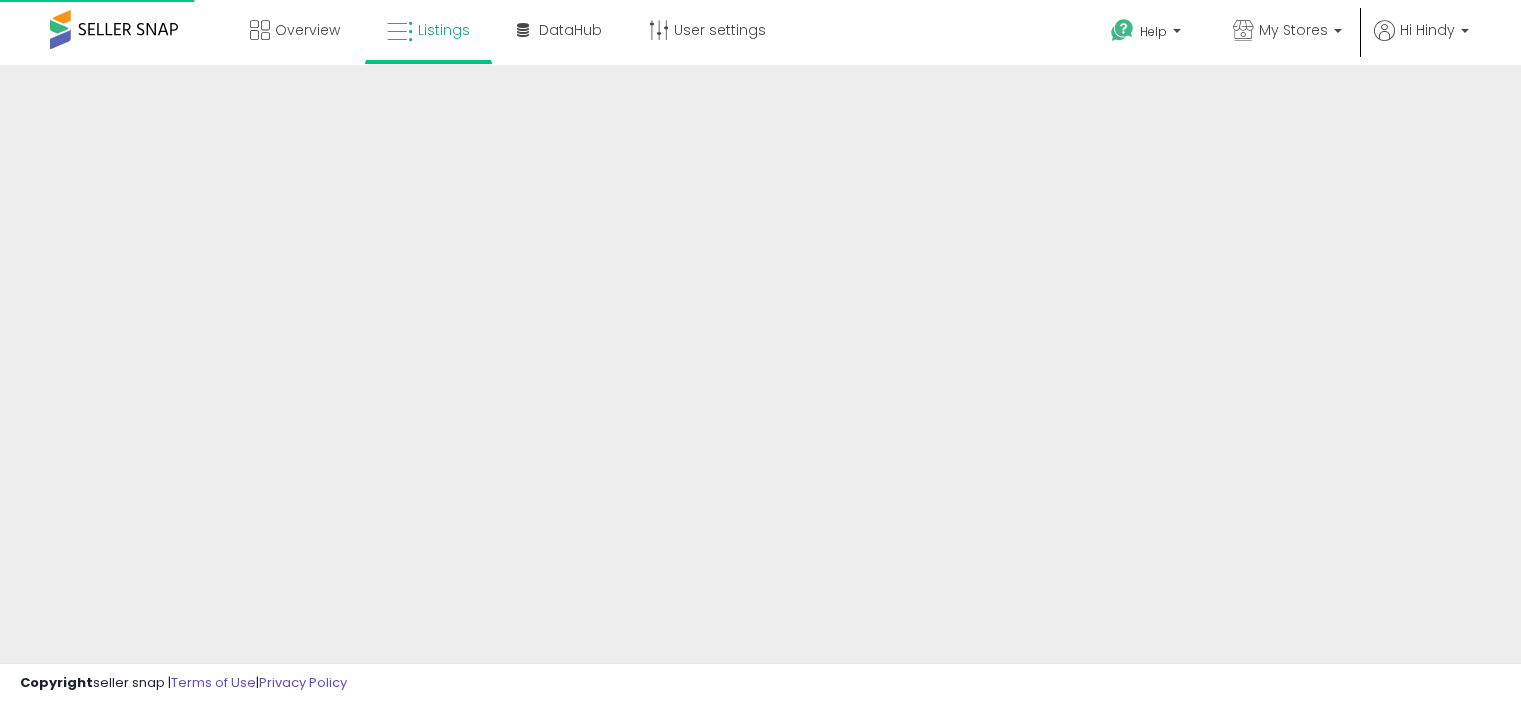 scroll, scrollTop: 0, scrollLeft: 0, axis: both 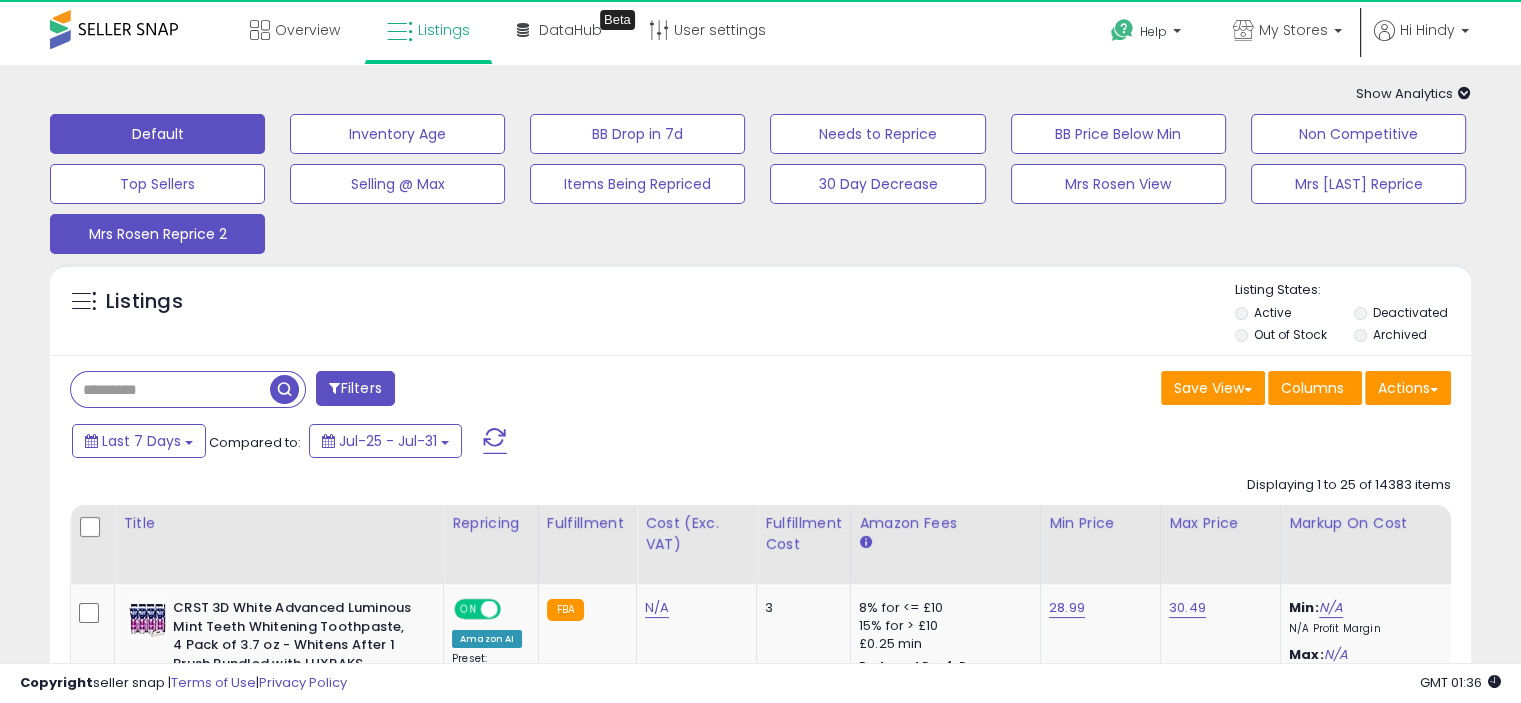 click on "Mrs Rosen Reprice 2" at bounding box center [397, 134] 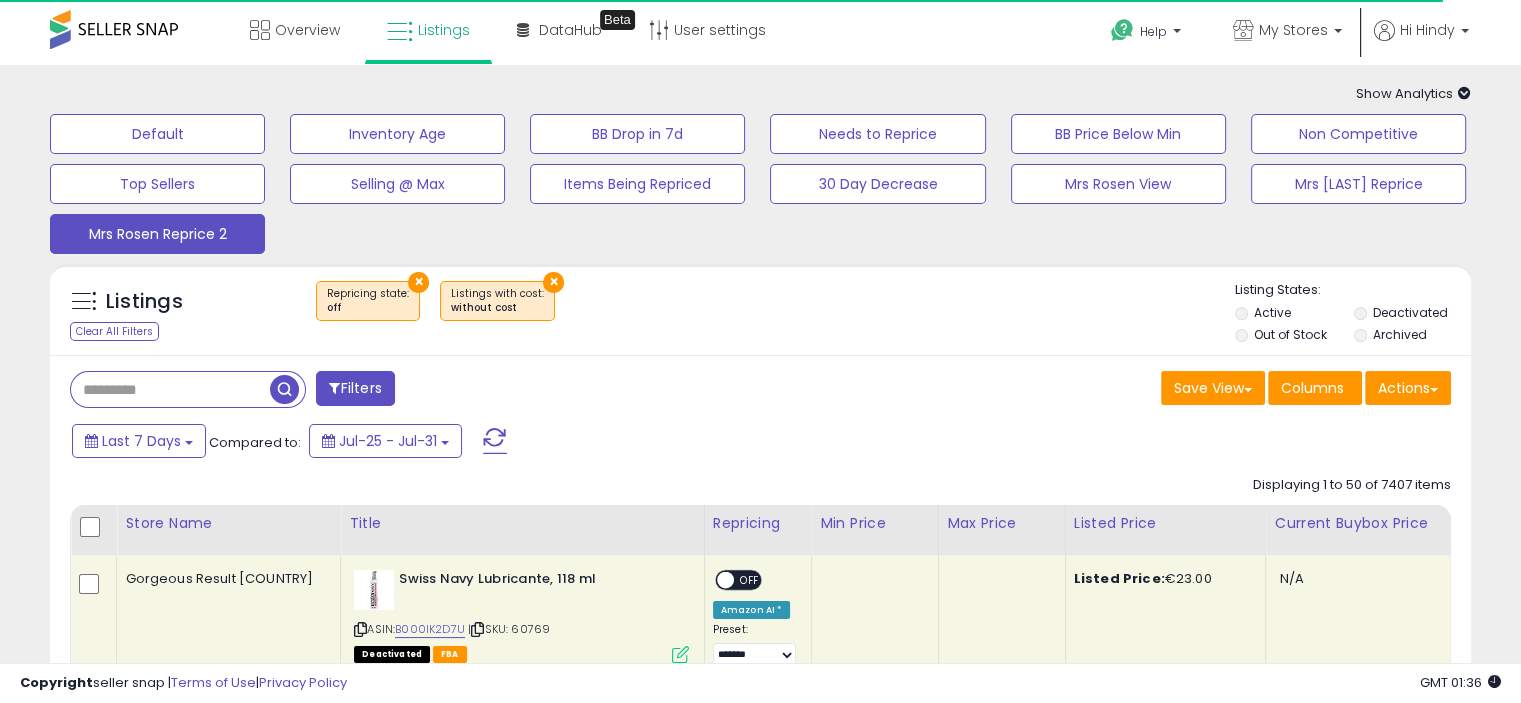 select on "**" 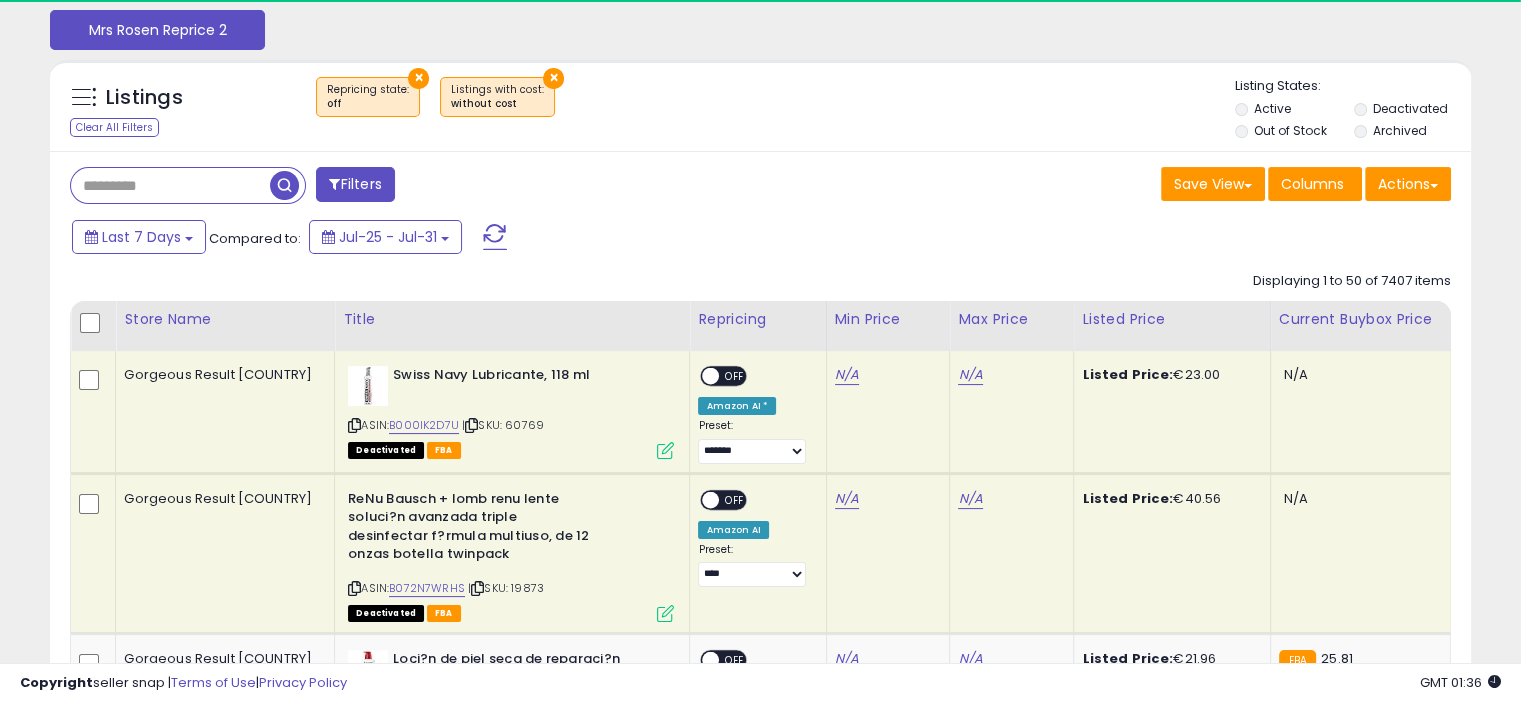 scroll, scrollTop: 0, scrollLeft: 0, axis: both 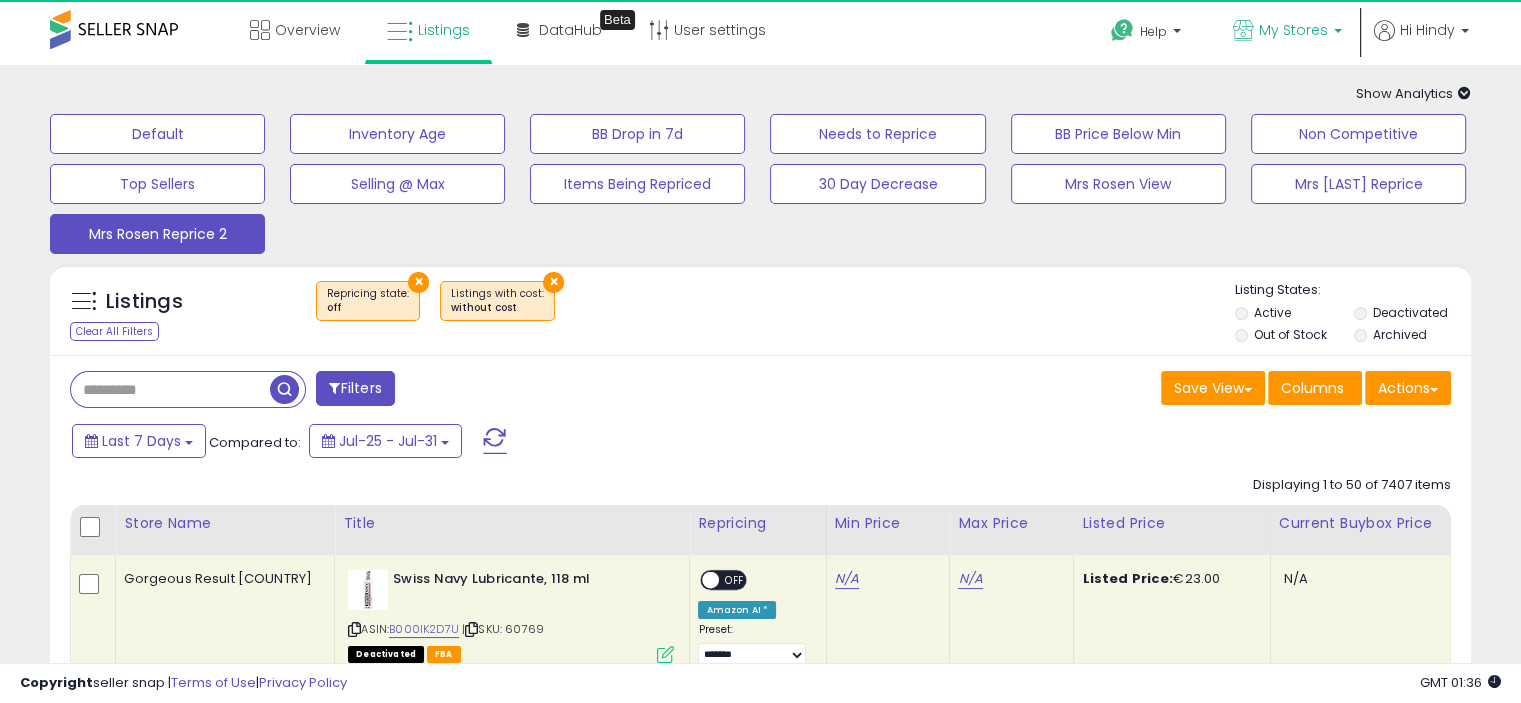 click on "My Stores" at bounding box center (1293, 30) 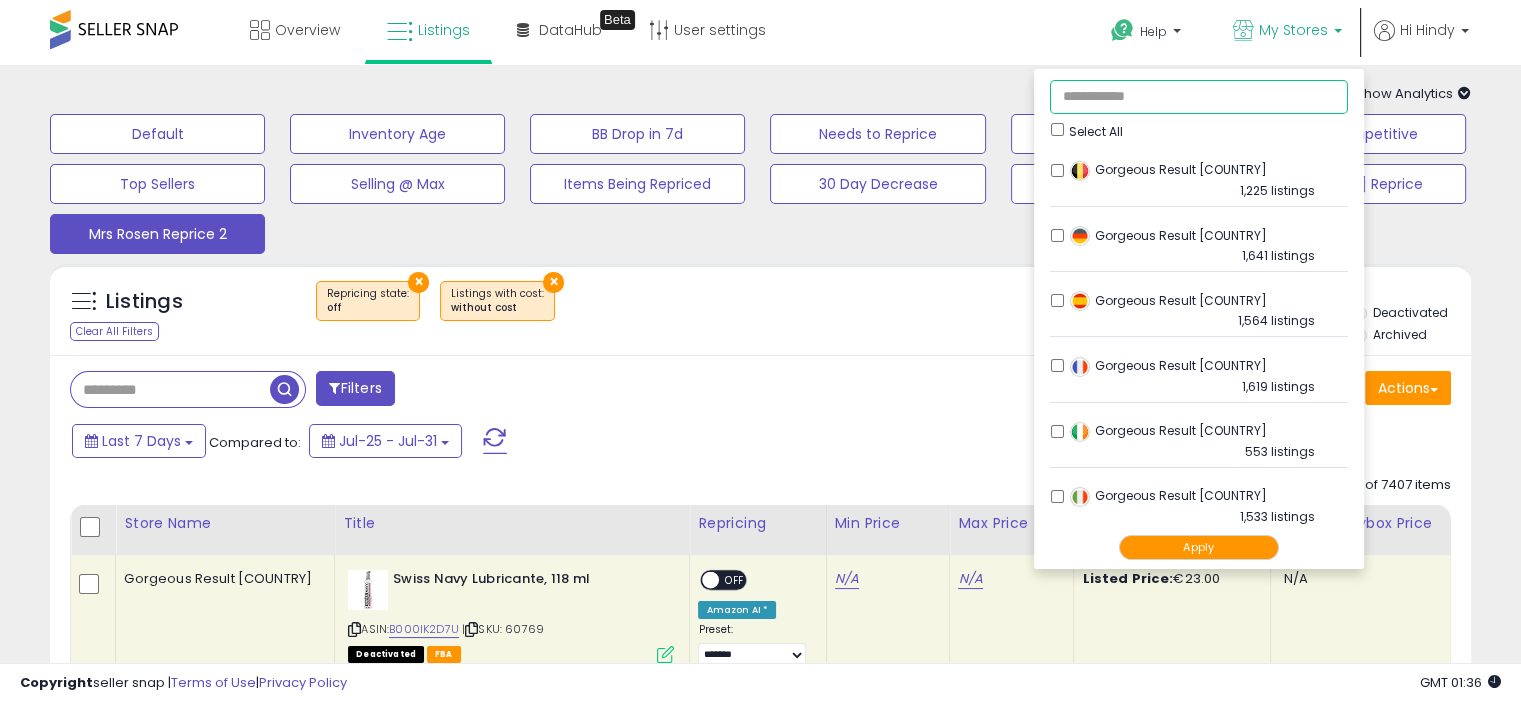 click at bounding box center [1199, 97] 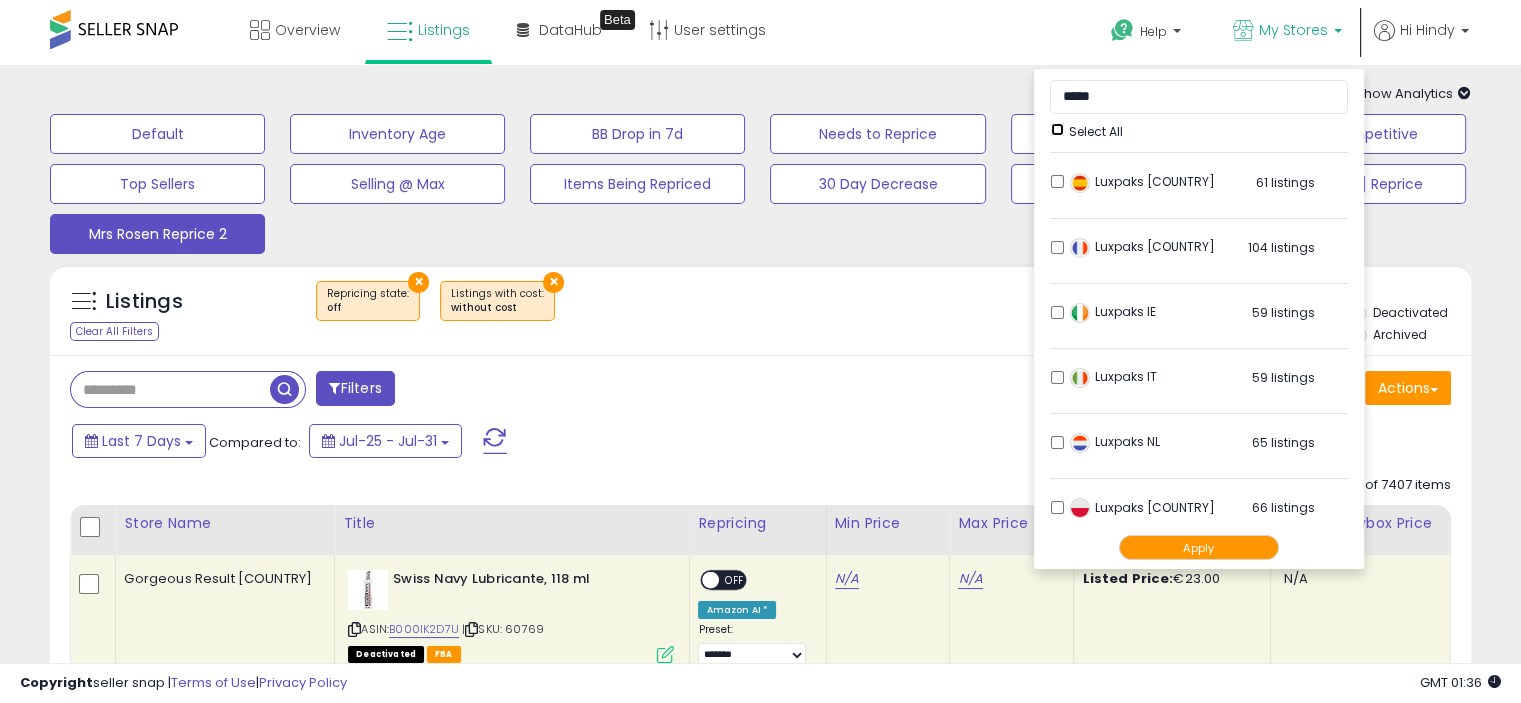 scroll, scrollTop: 264, scrollLeft: 0, axis: vertical 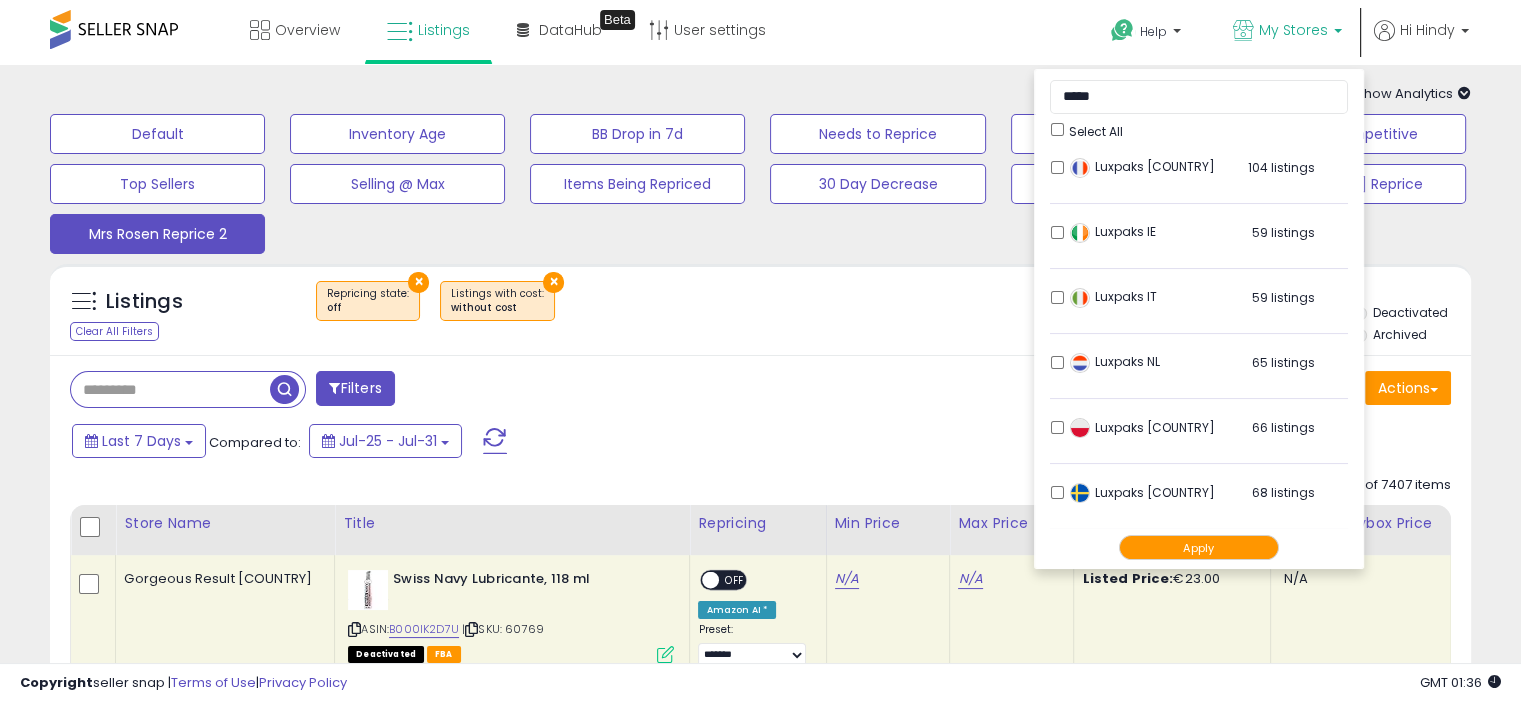 click on "Apply" at bounding box center (1199, 547) 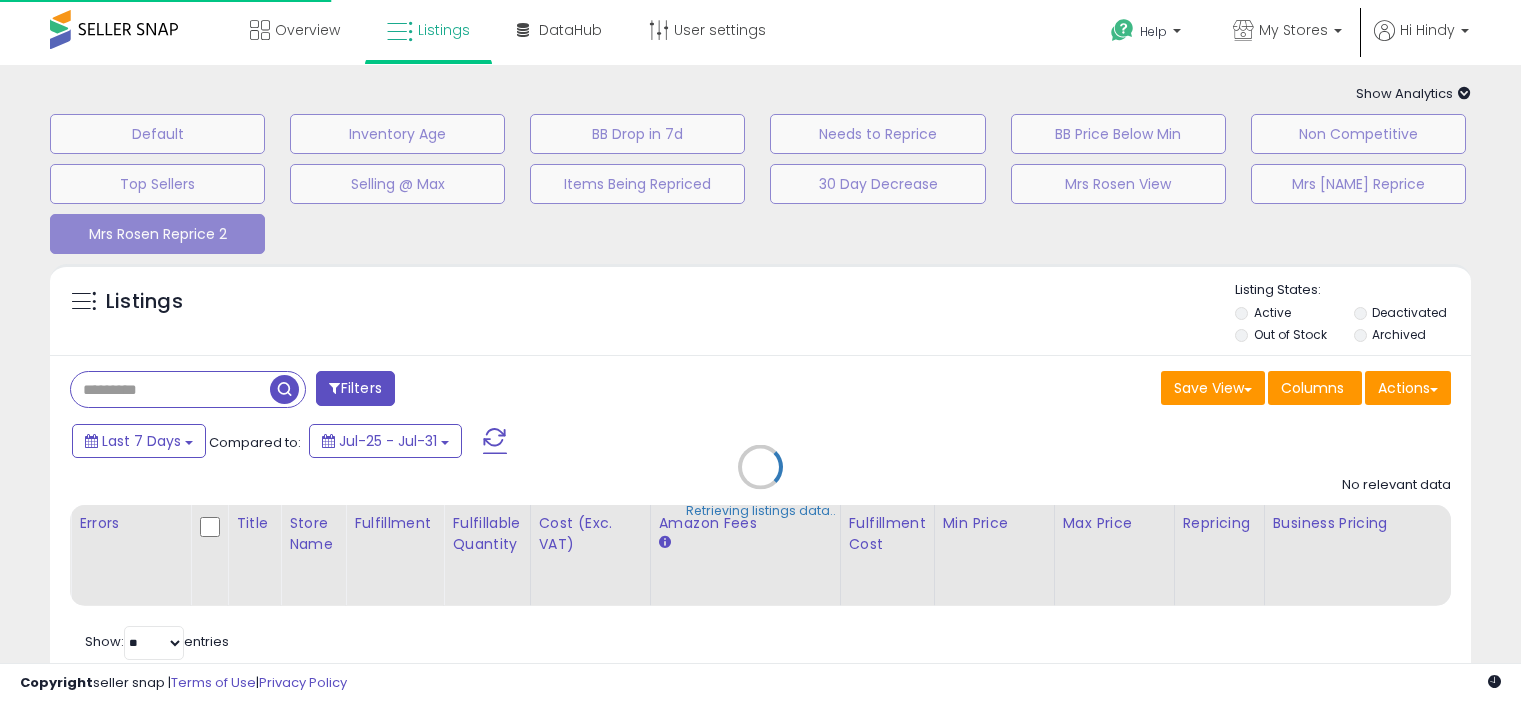 scroll, scrollTop: 0, scrollLeft: 0, axis: both 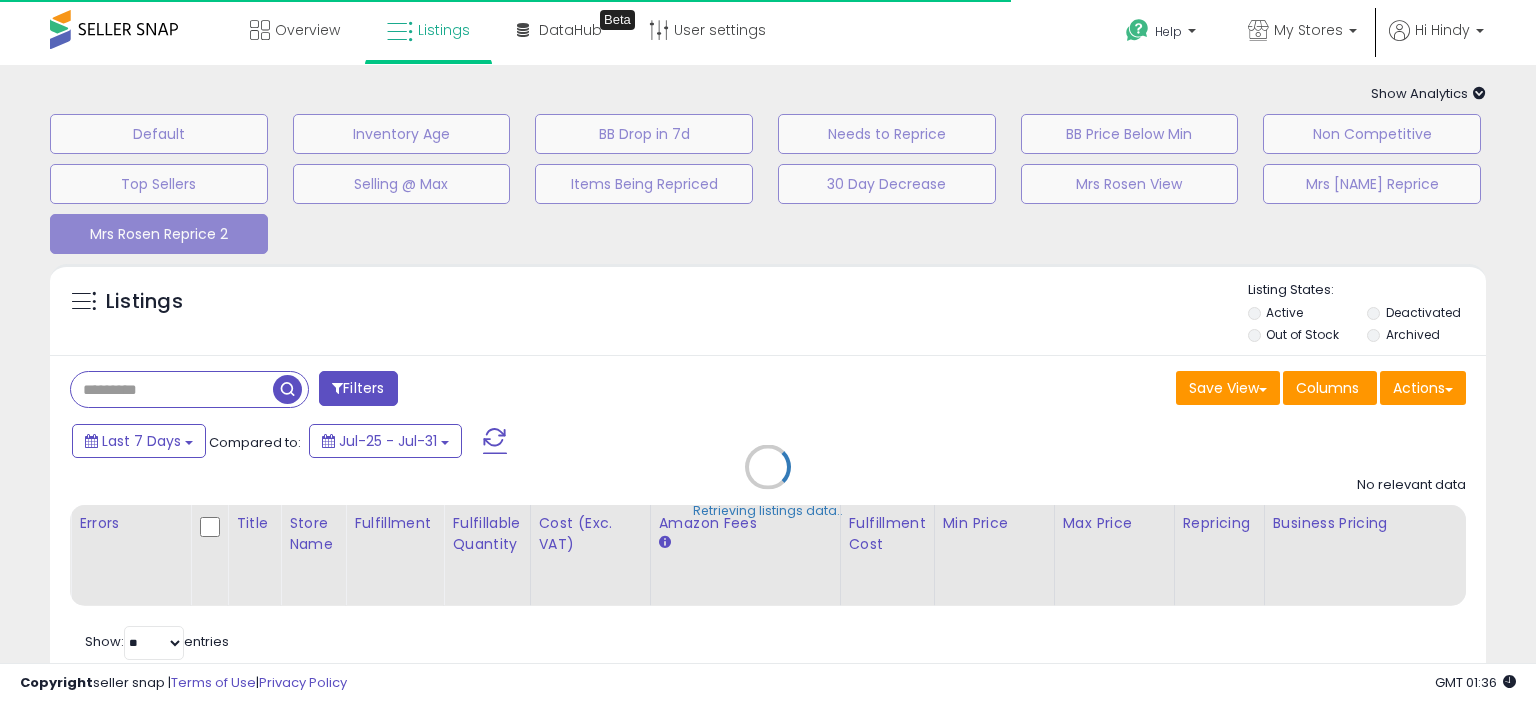 select on "**" 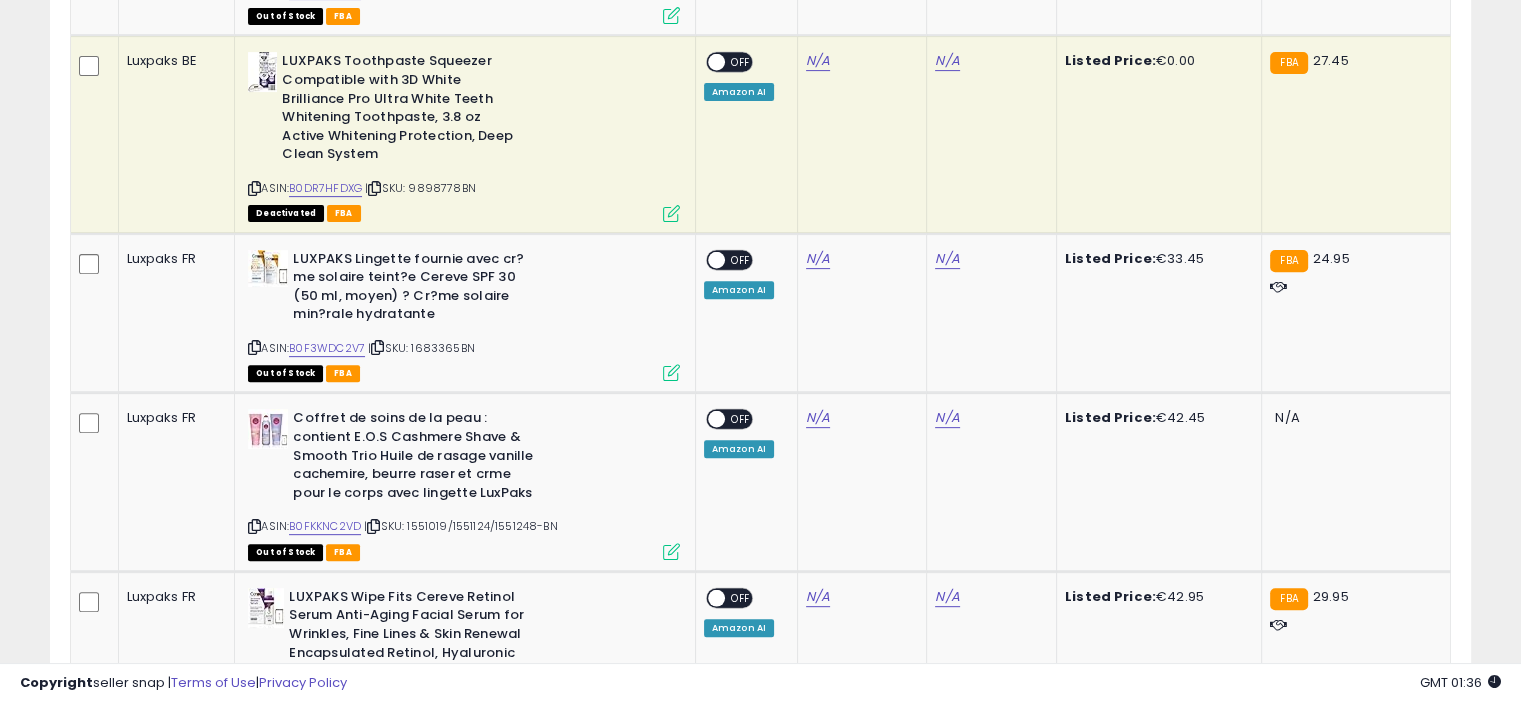 scroll, scrollTop: 722, scrollLeft: 0, axis: vertical 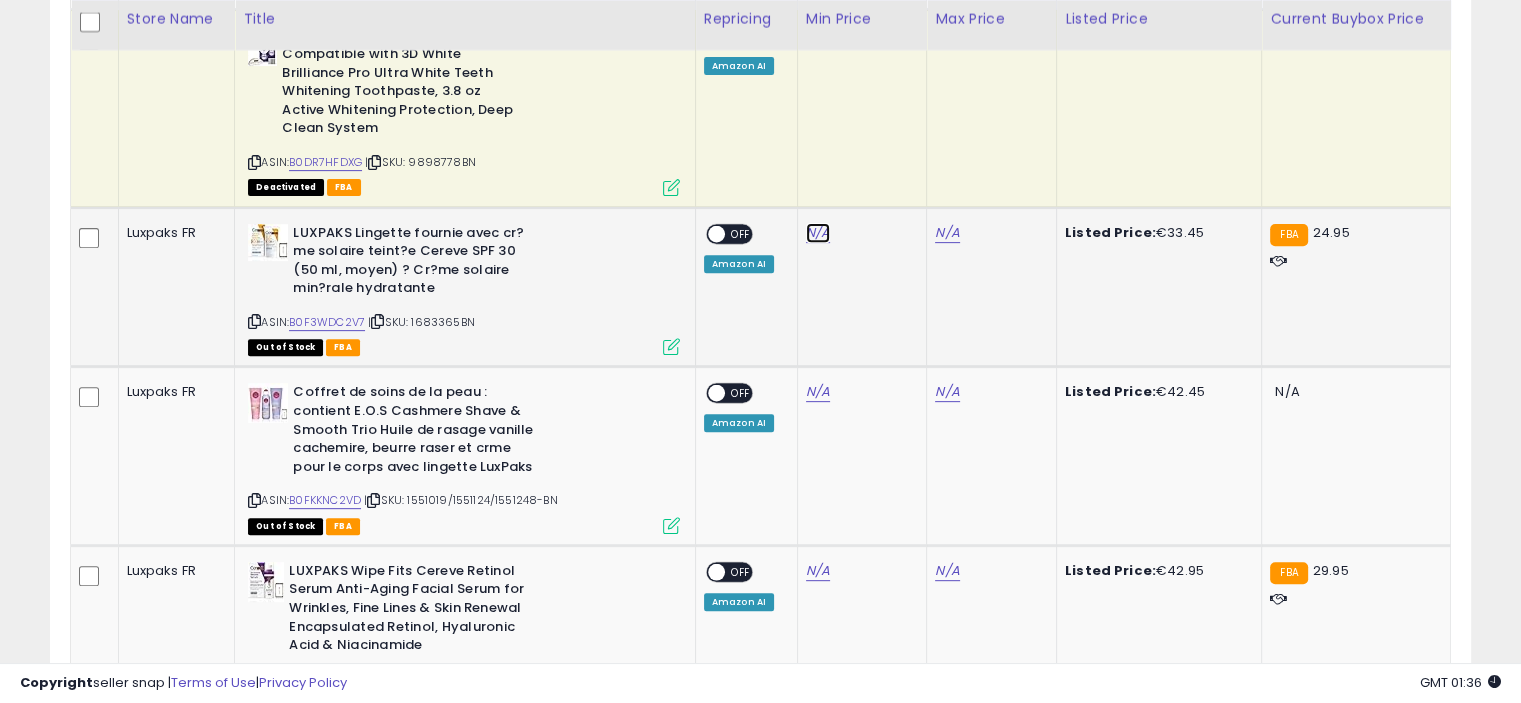click on "N/A" at bounding box center [818, -143] 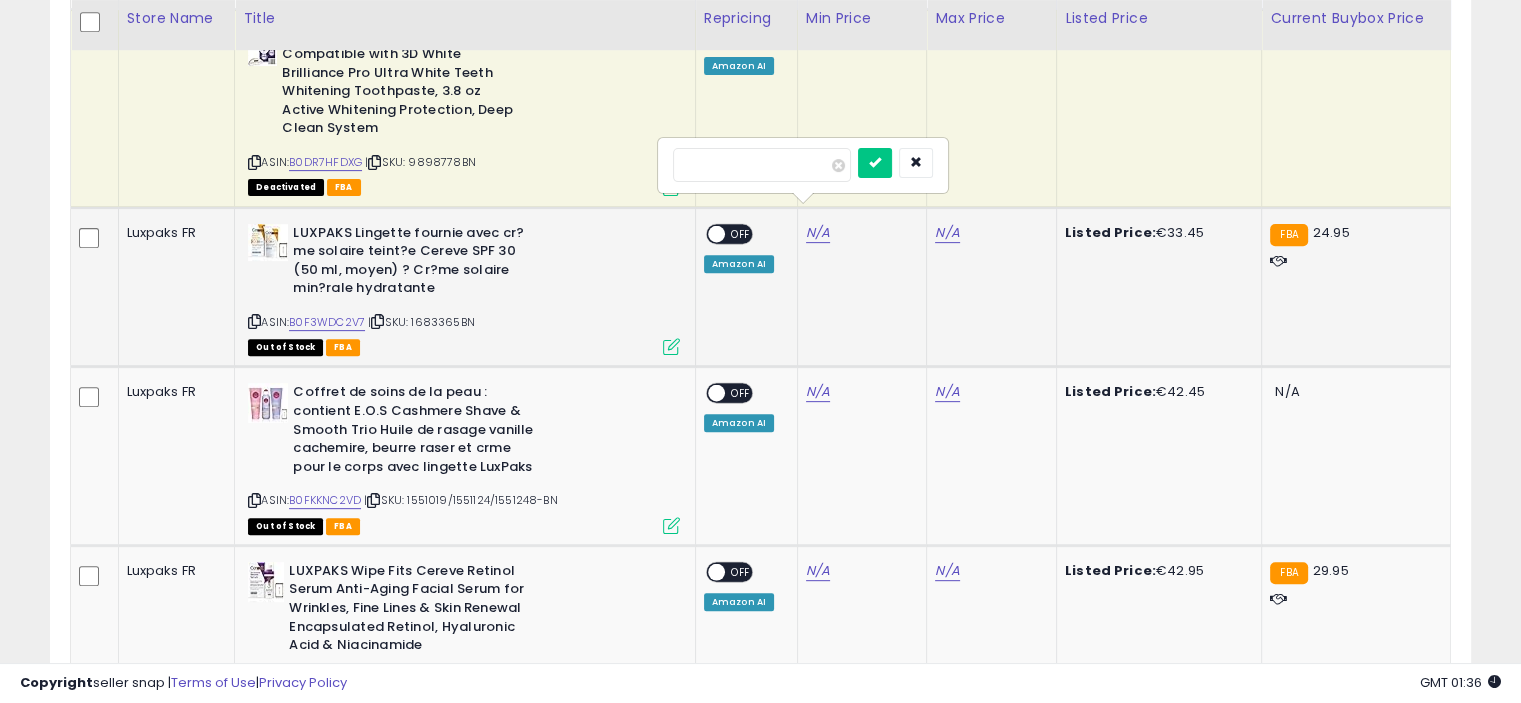 type on "*****" 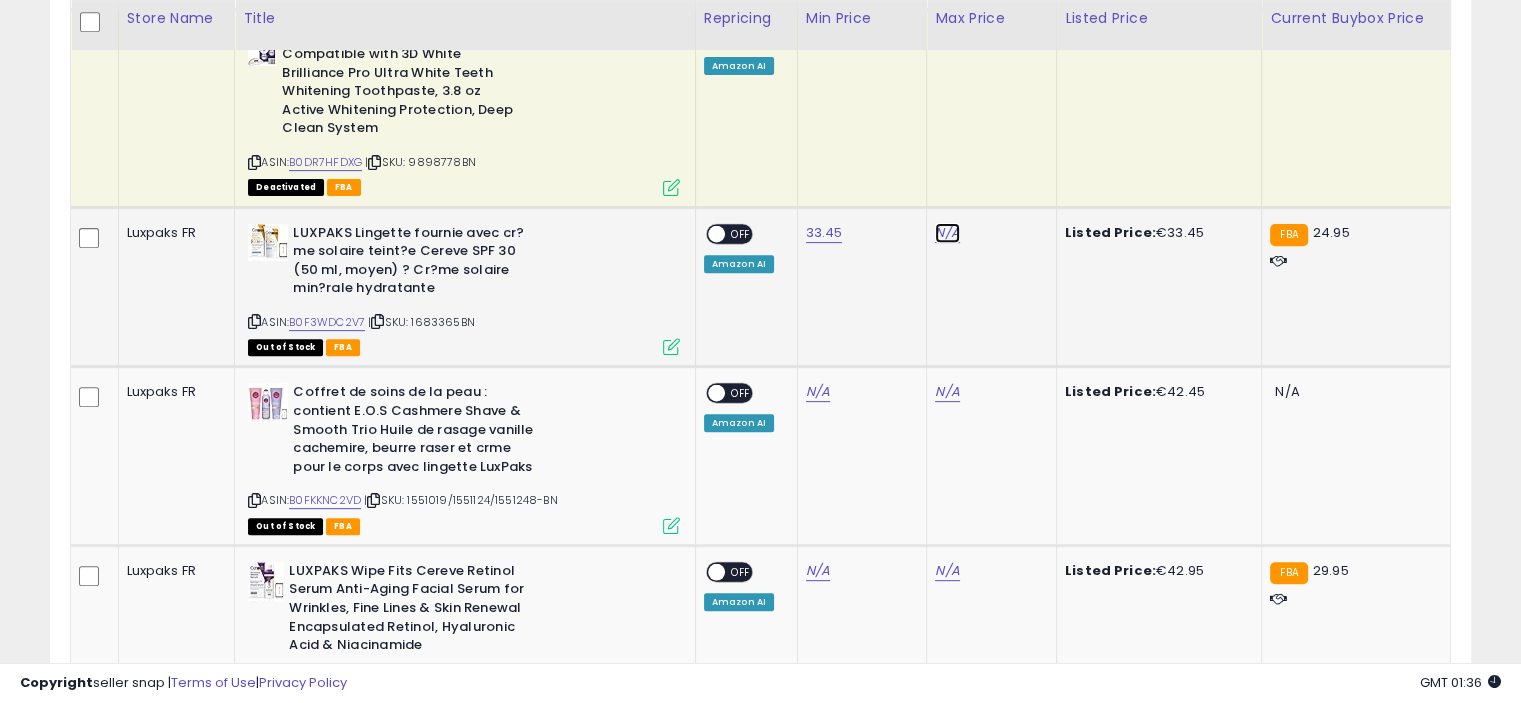 click on "N/A" at bounding box center [947, -143] 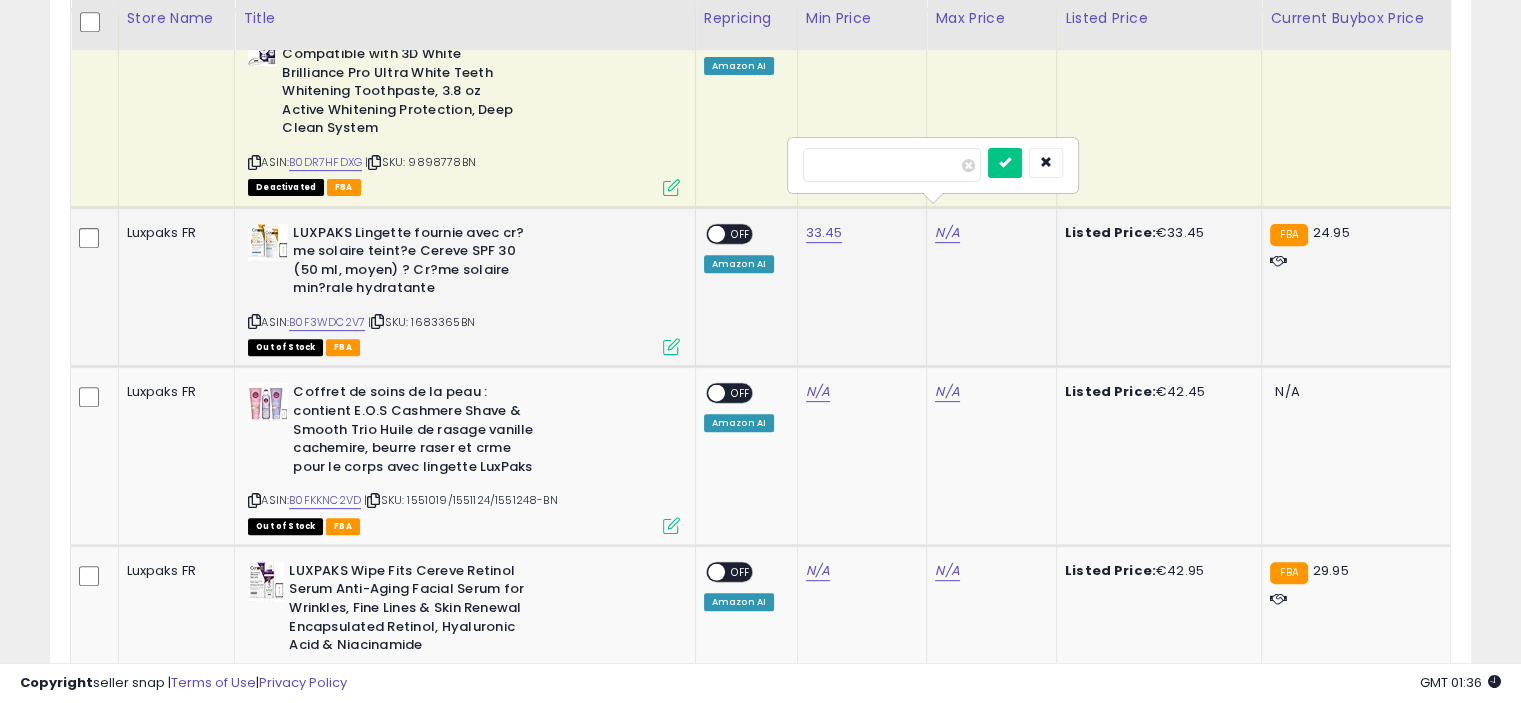 type on "*****" 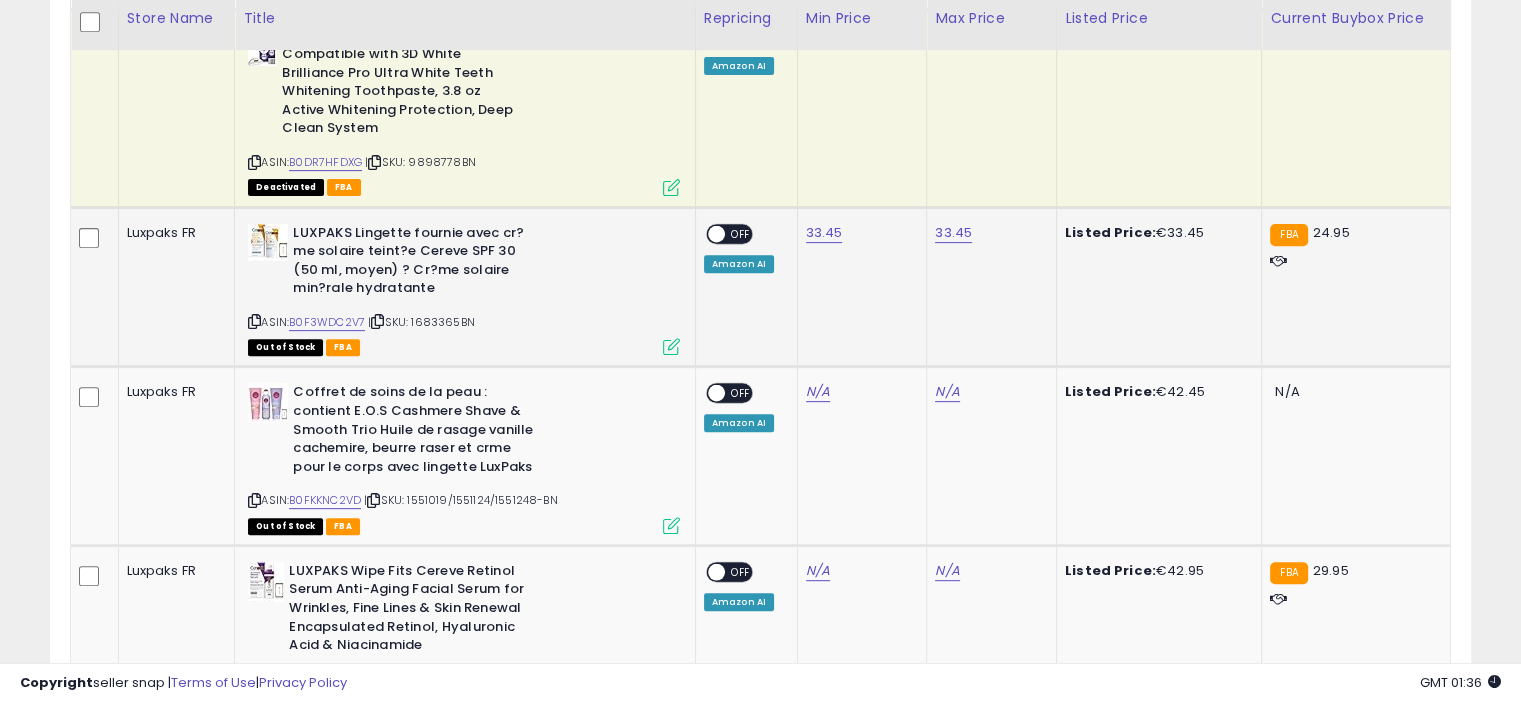 click on "OFF" at bounding box center [741, 233] 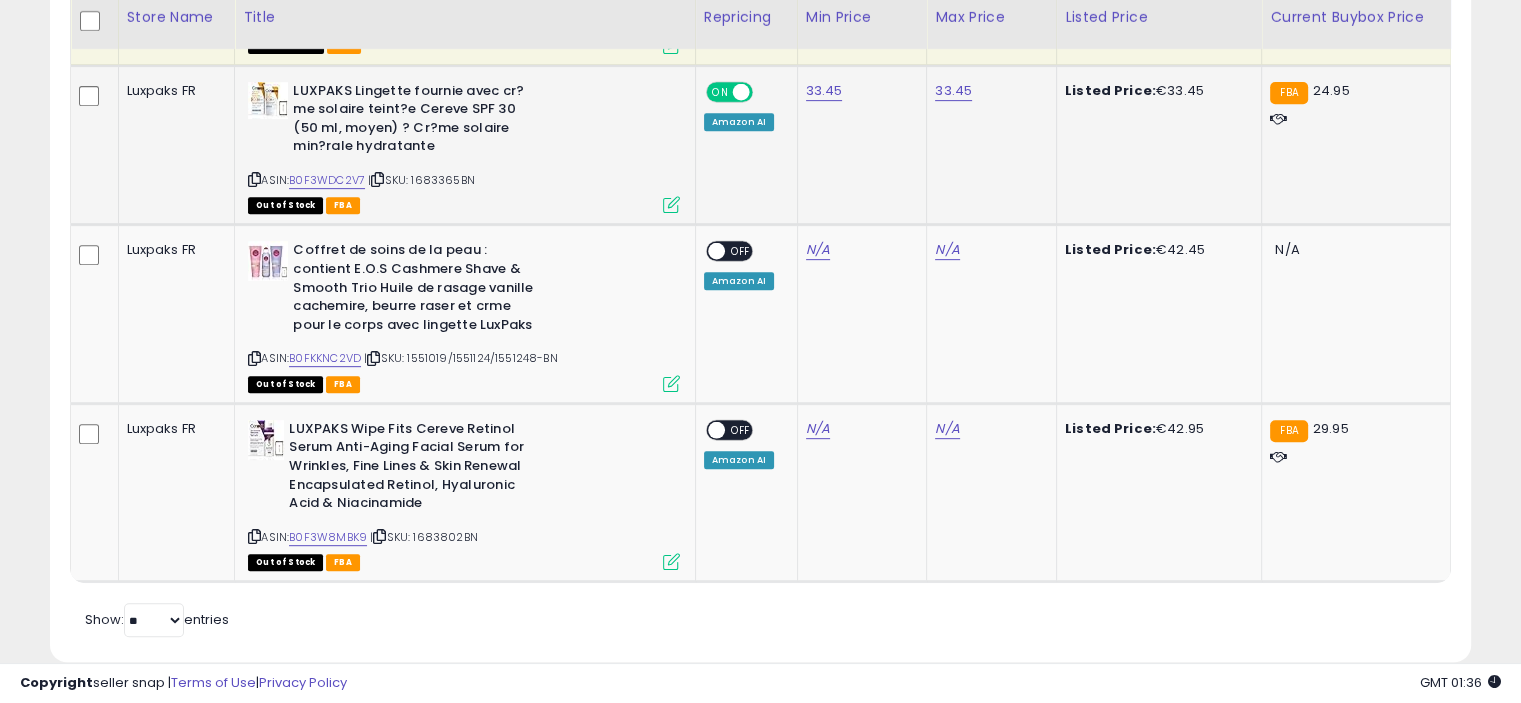 scroll, scrollTop: 864, scrollLeft: 0, axis: vertical 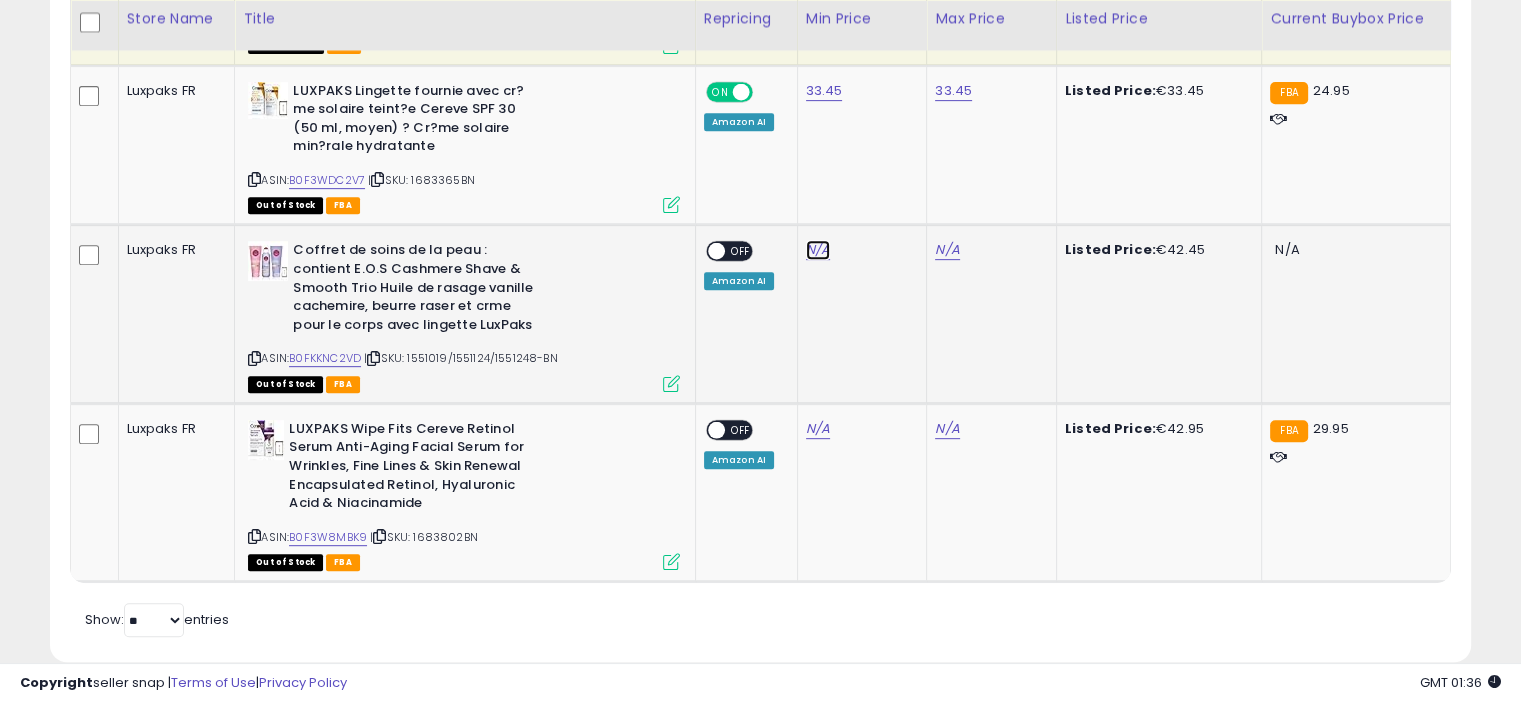 click on "N/A" at bounding box center [818, -285] 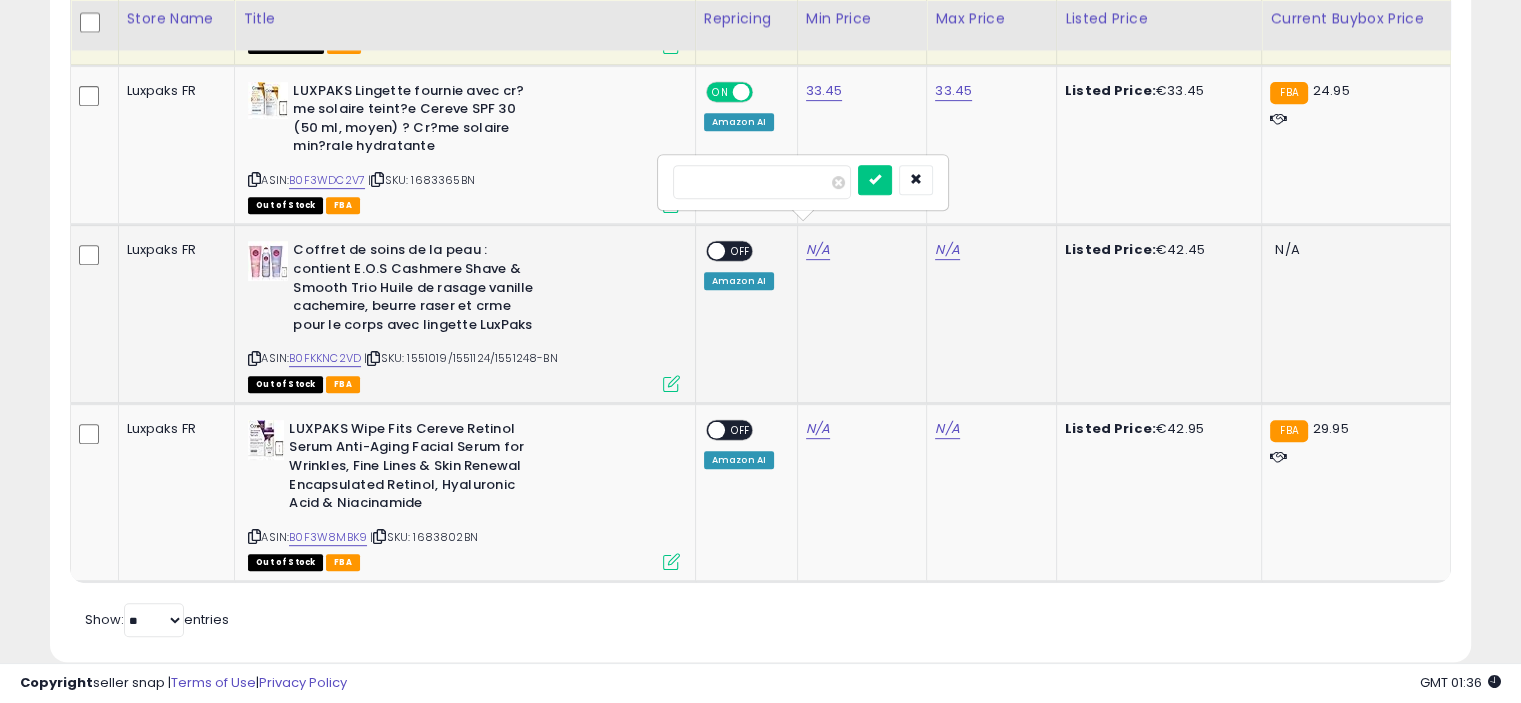type on "*****" 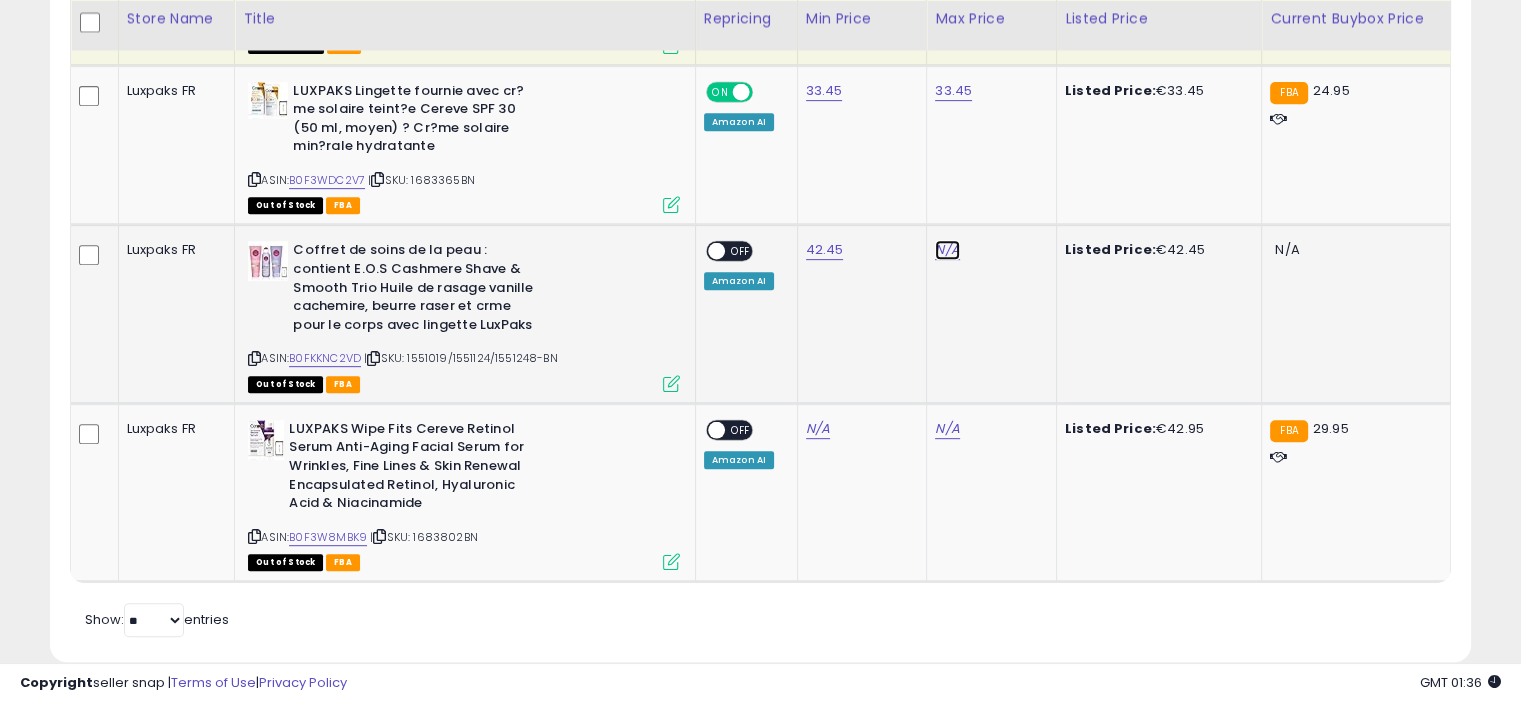 click on "N/A" at bounding box center [947, -285] 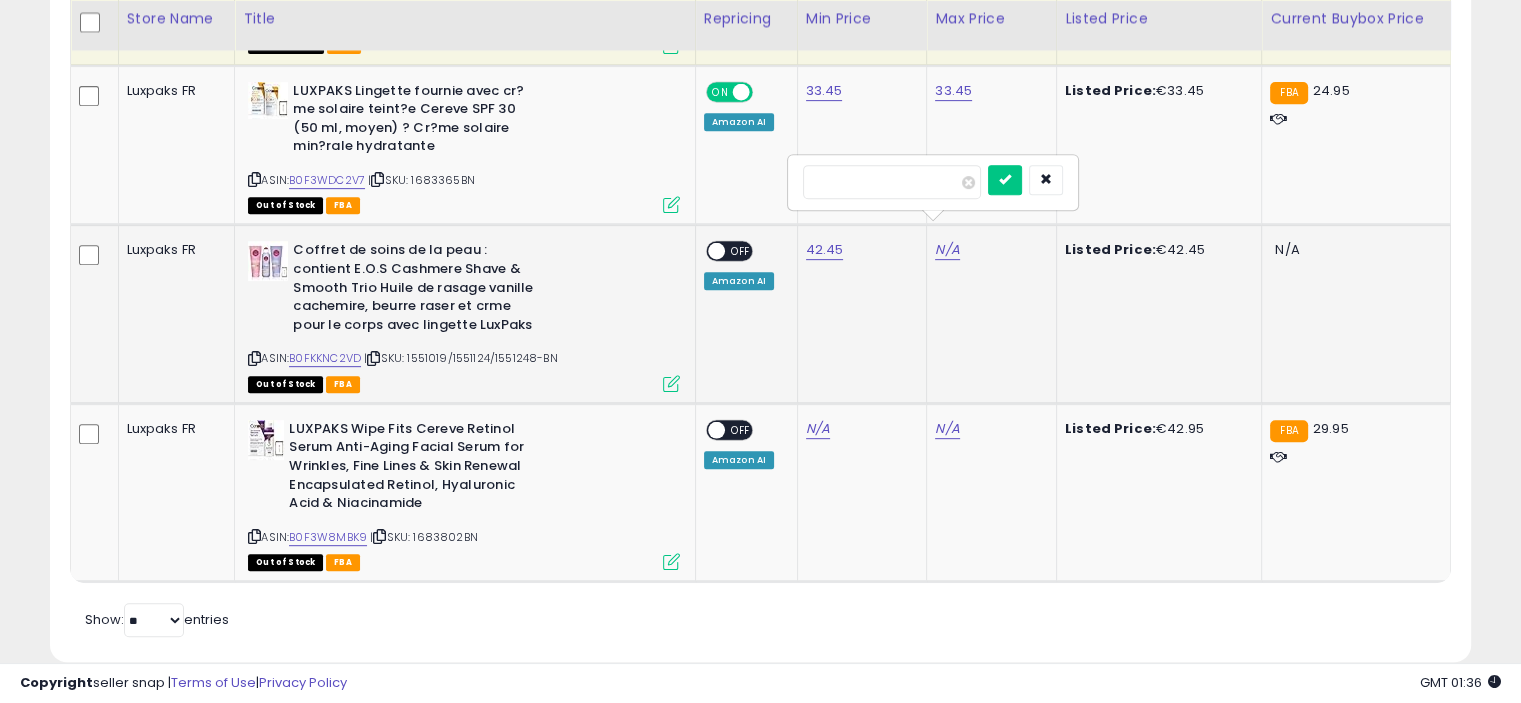 type on "*****" 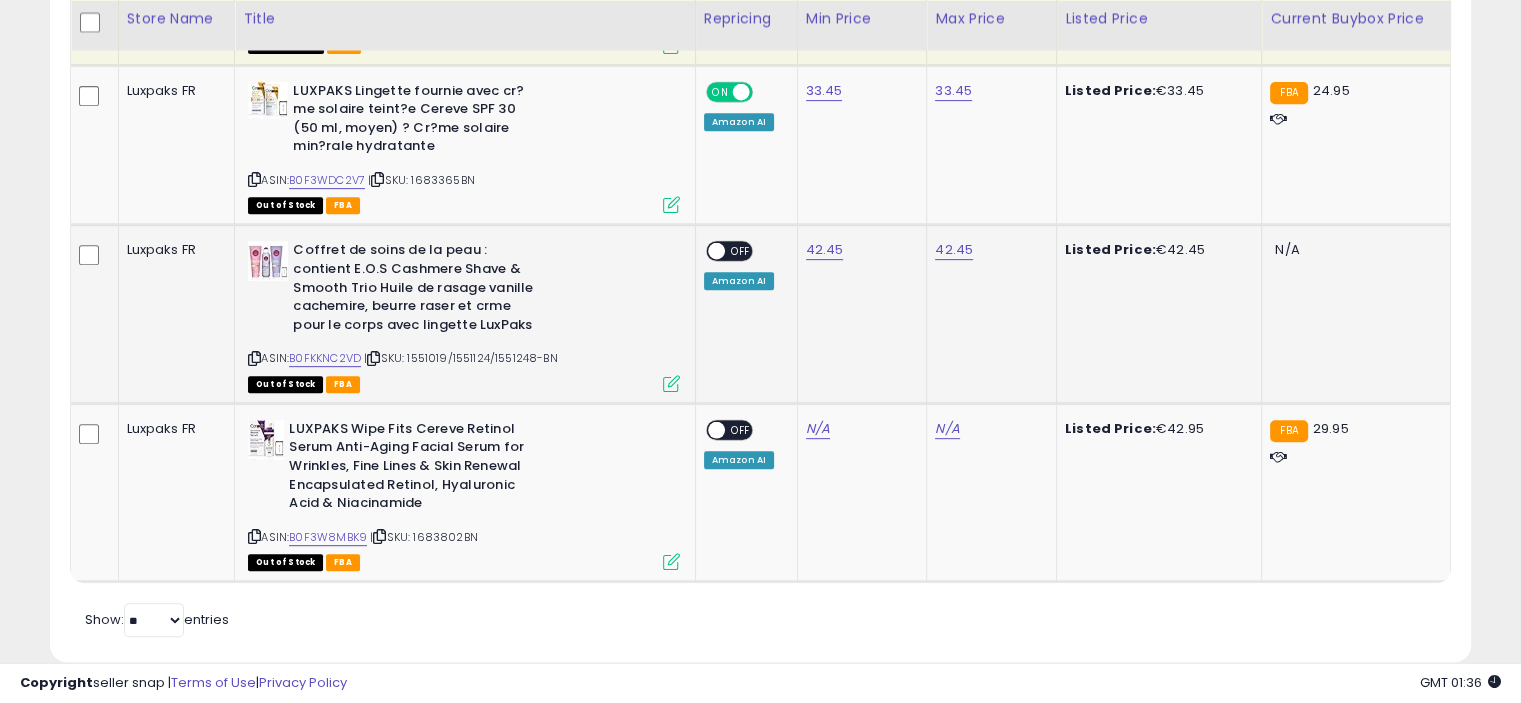 click on "OFF" at bounding box center (741, 251) 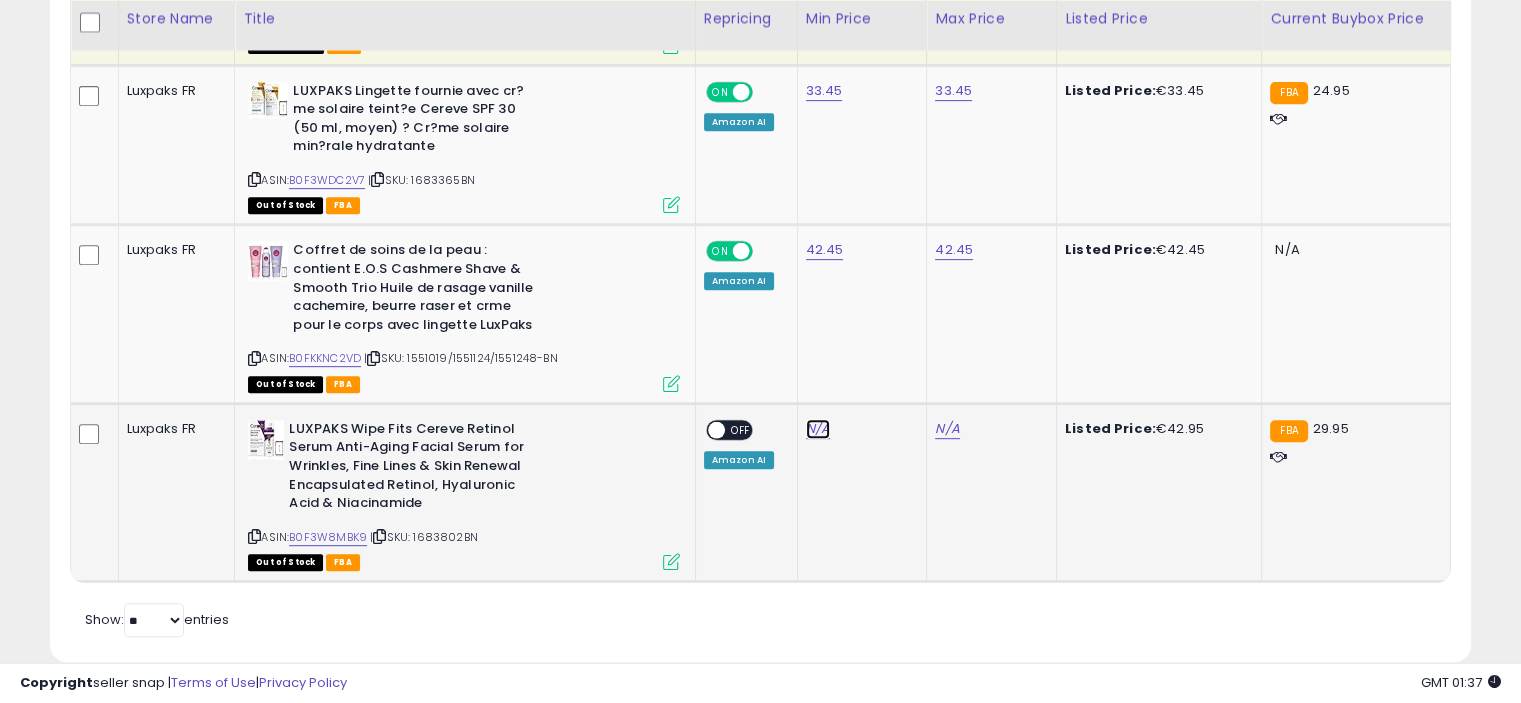click on "N/A" at bounding box center (818, -285) 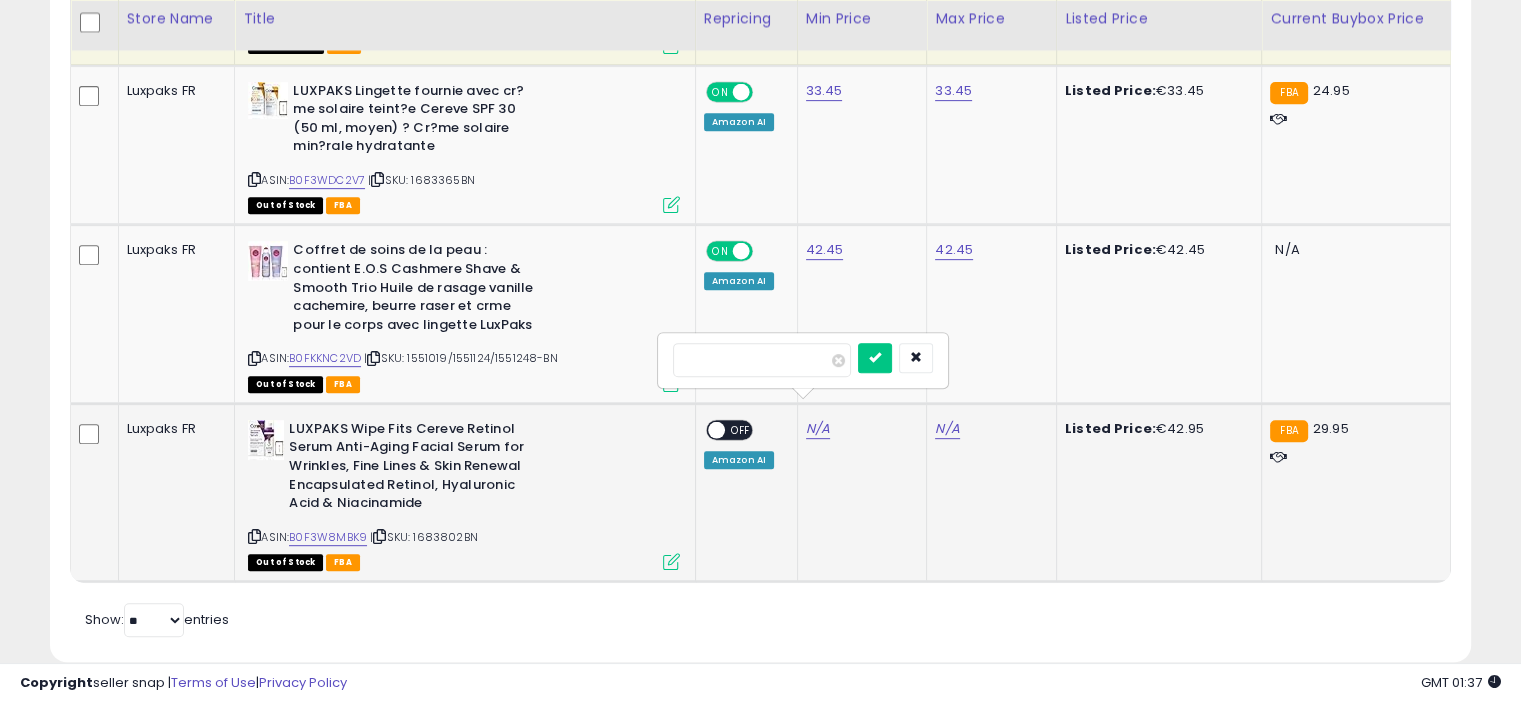 type on "*****" 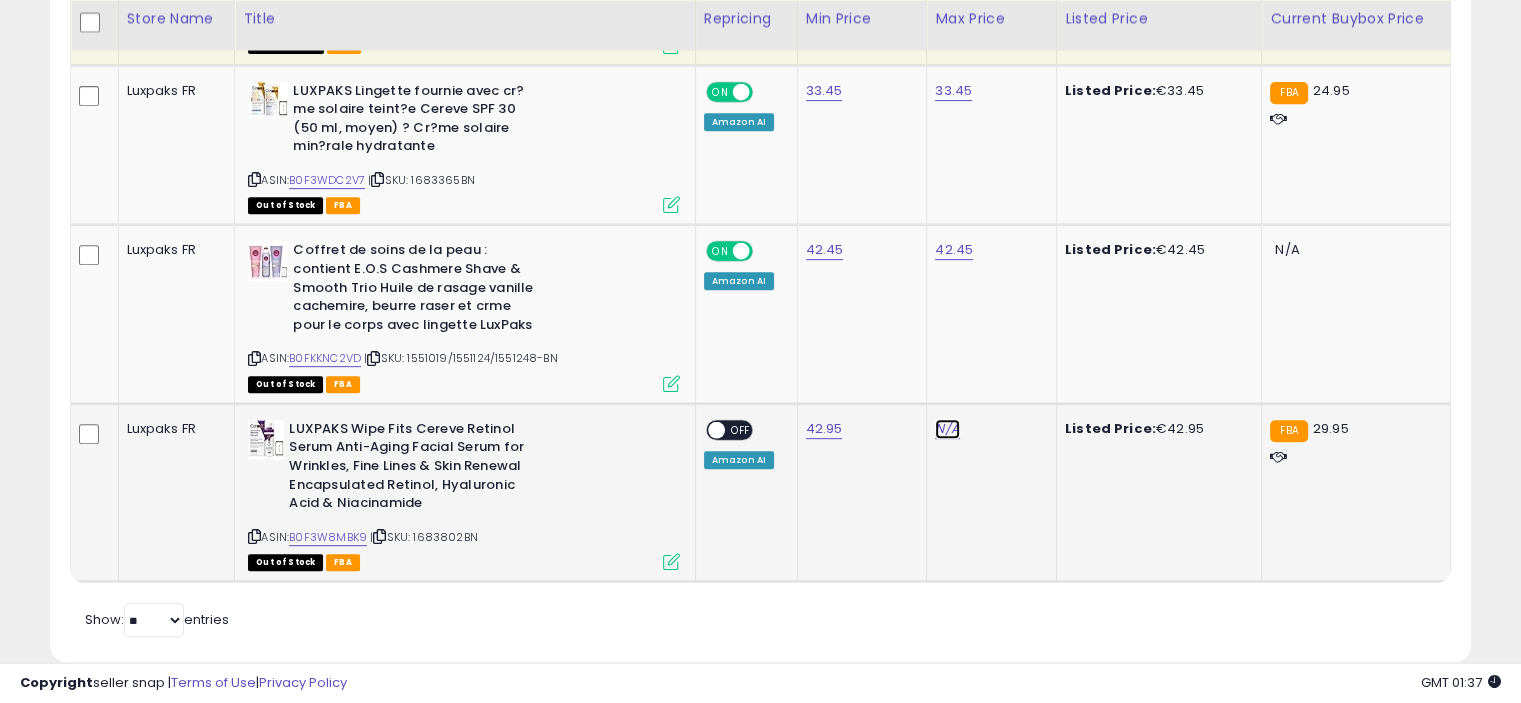 click on "N/A" at bounding box center [947, -285] 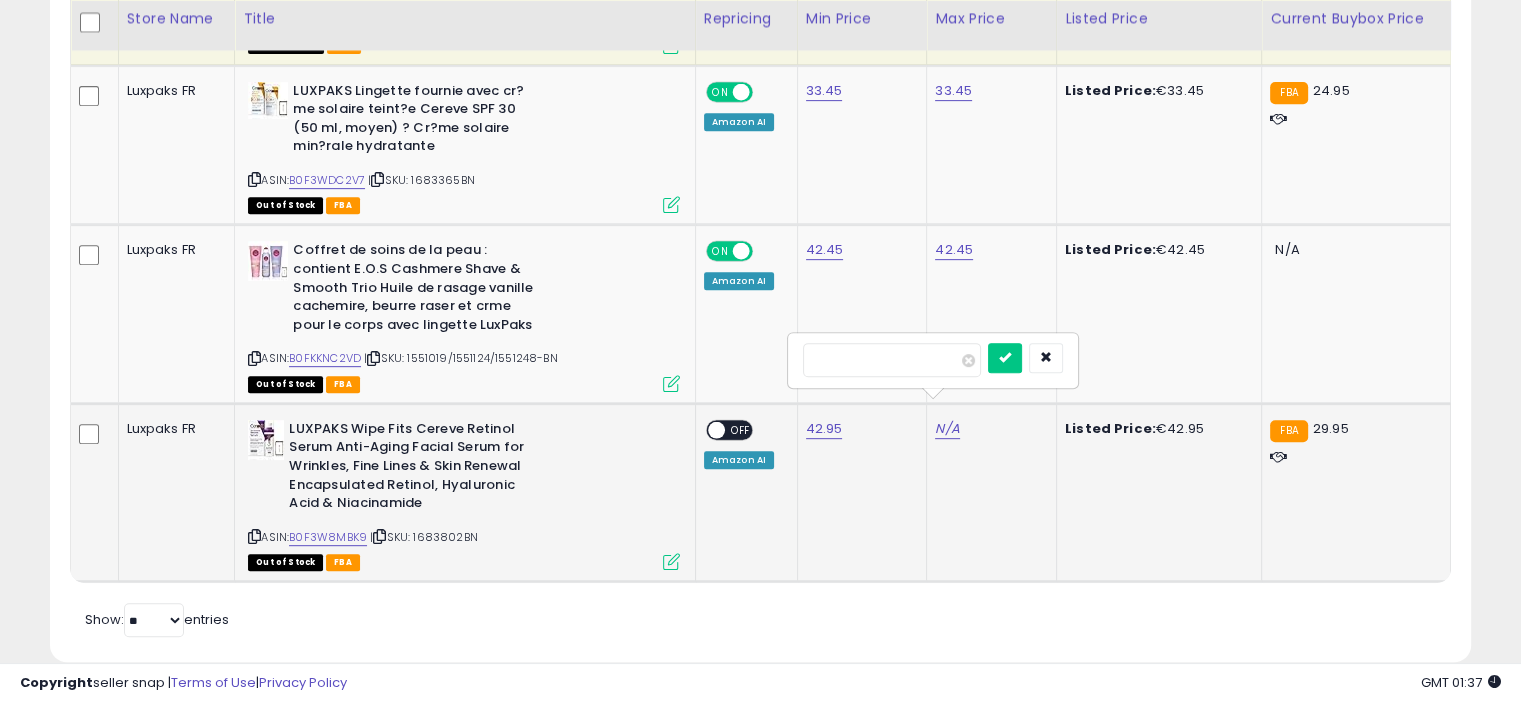 type on "*****" 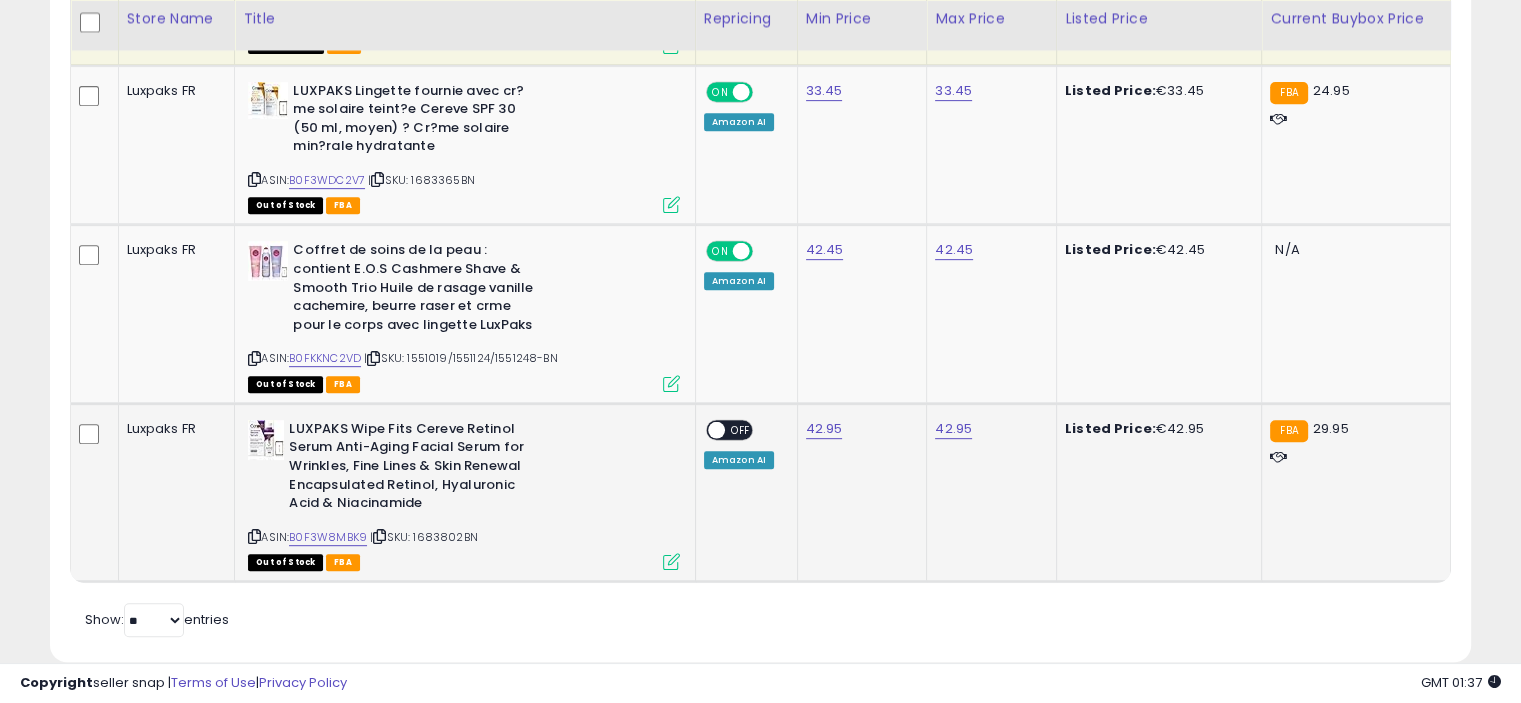 click on "OFF" at bounding box center [741, 430] 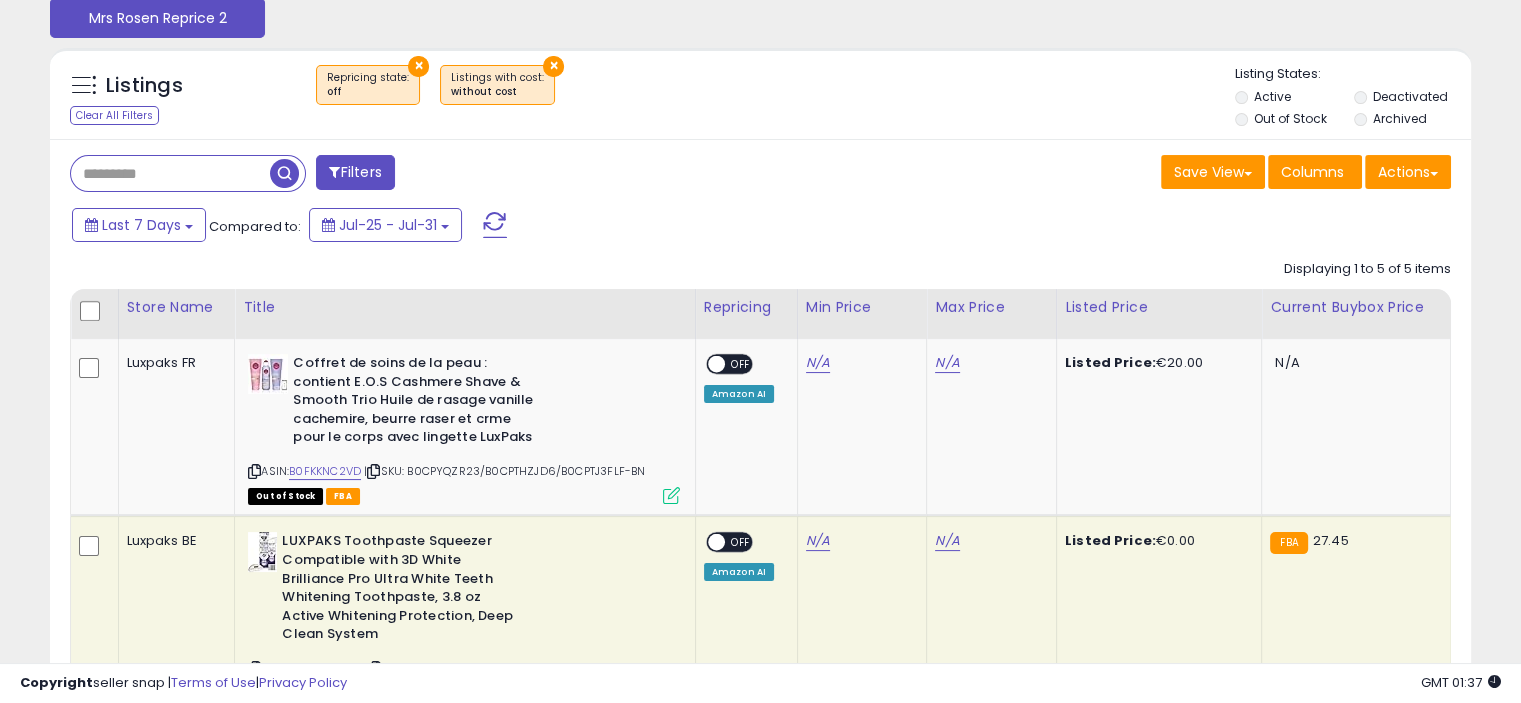 scroll, scrollTop: 0, scrollLeft: 0, axis: both 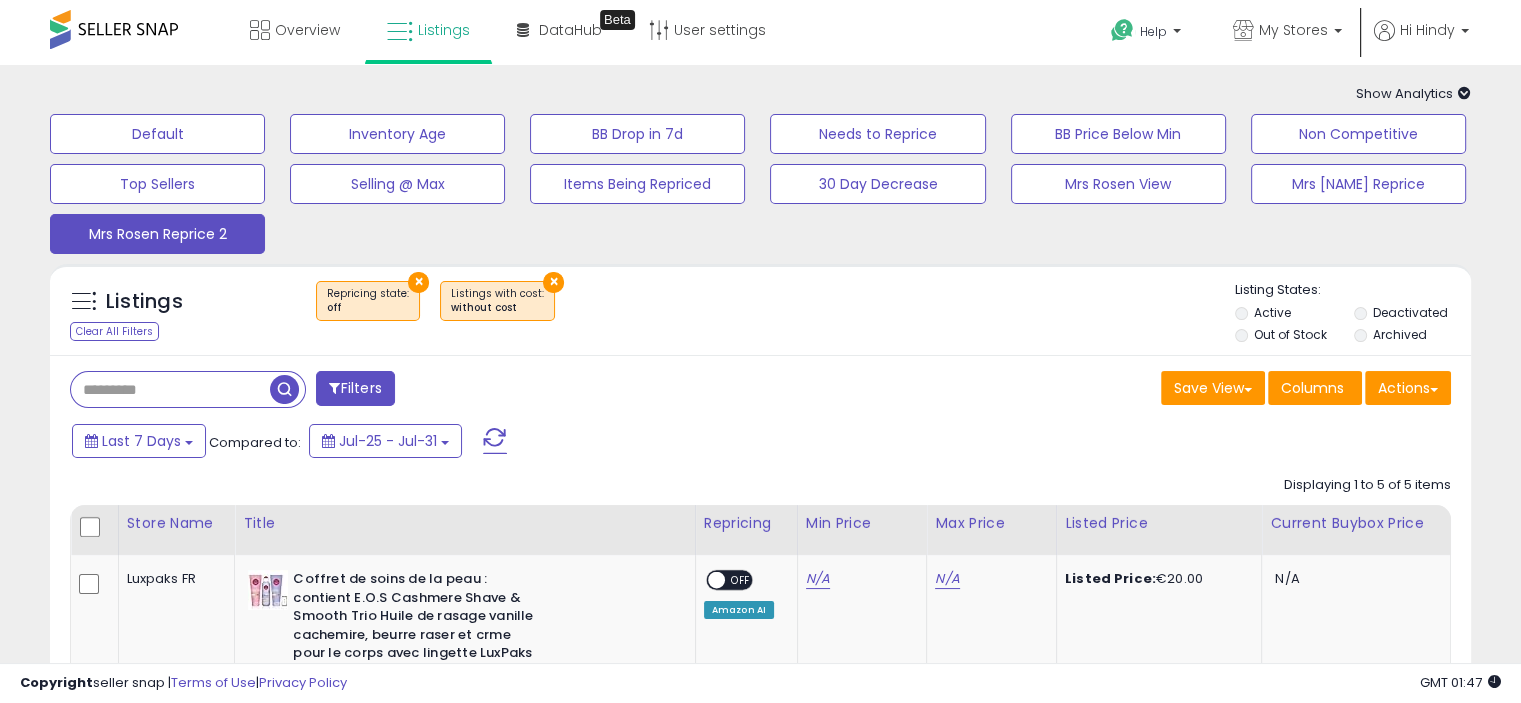 click at bounding box center [170, 389] 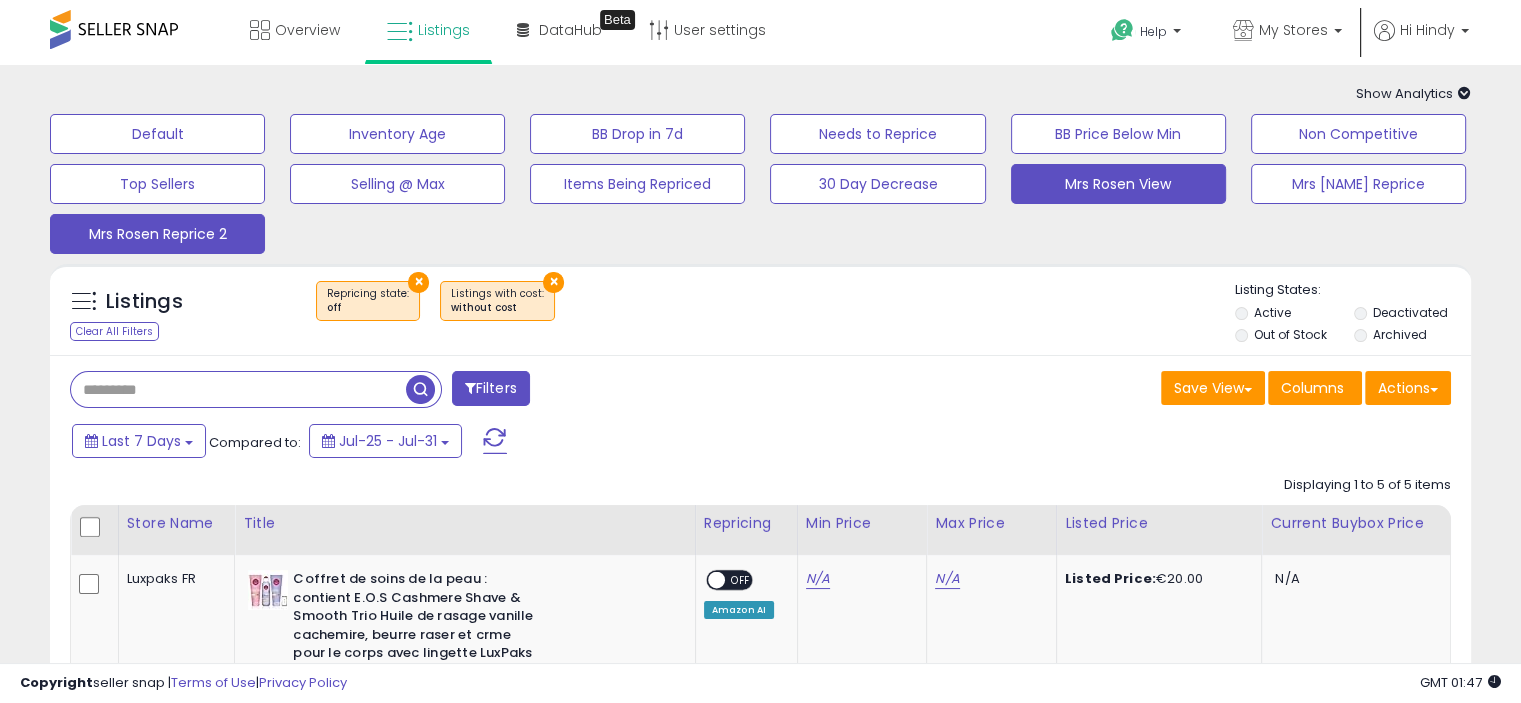 click on "Mrs Rosen View" at bounding box center (157, 134) 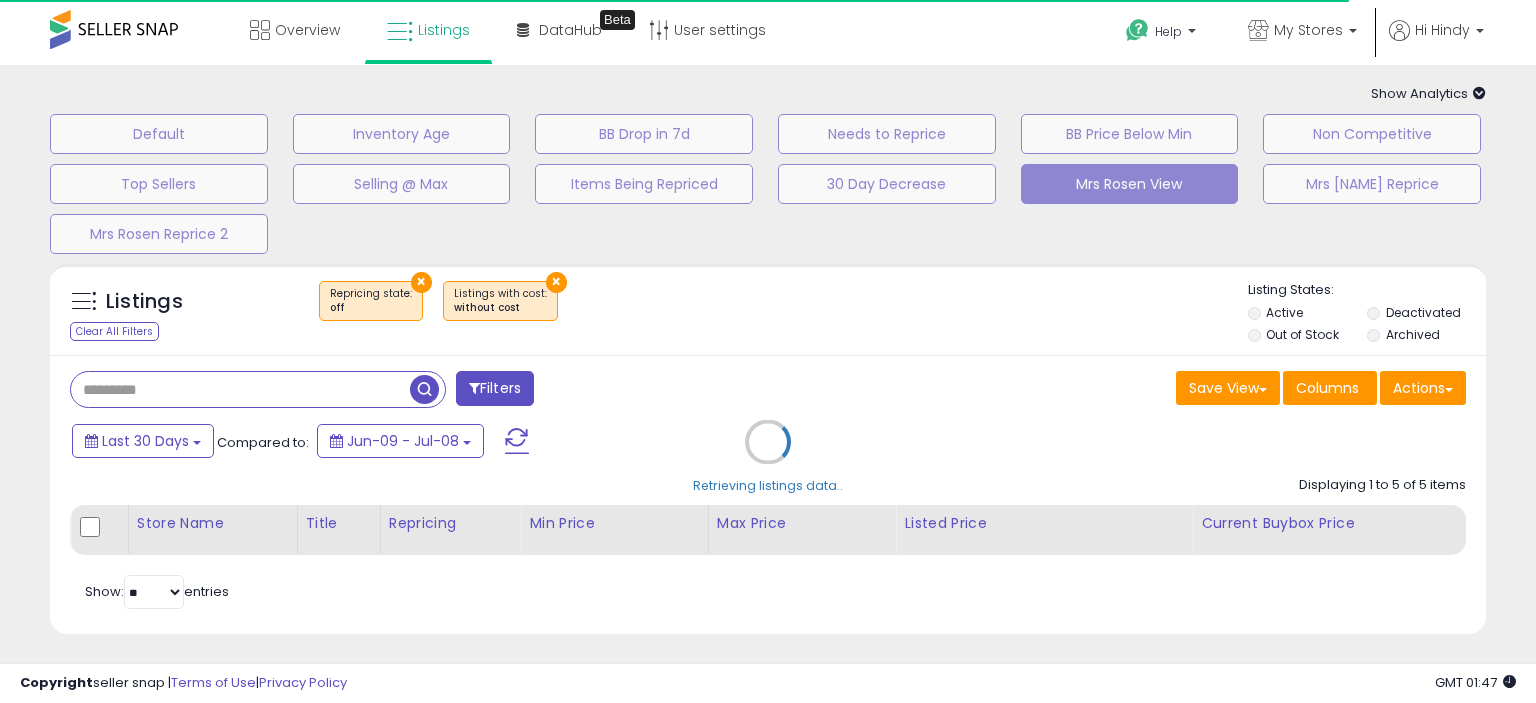 select on "**" 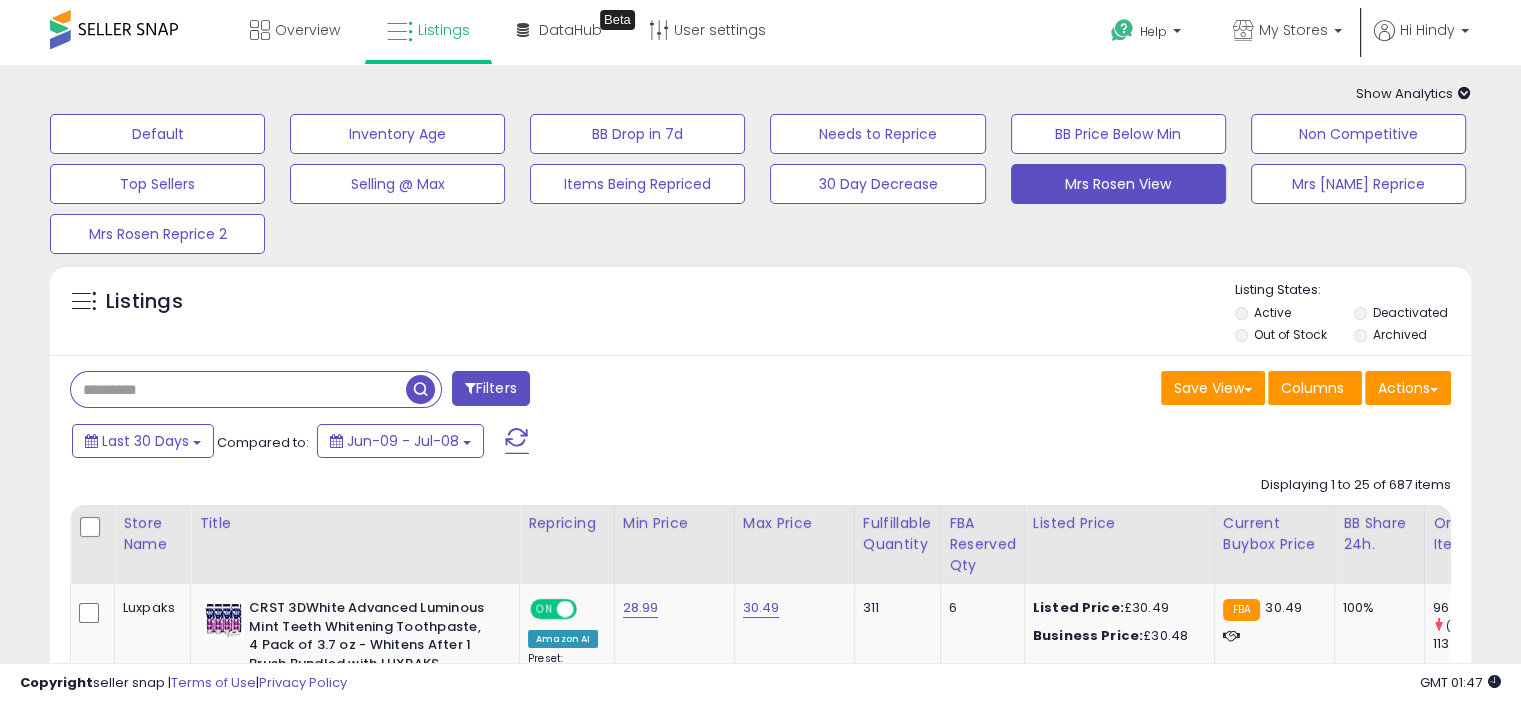 click at bounding box center (238, 389) 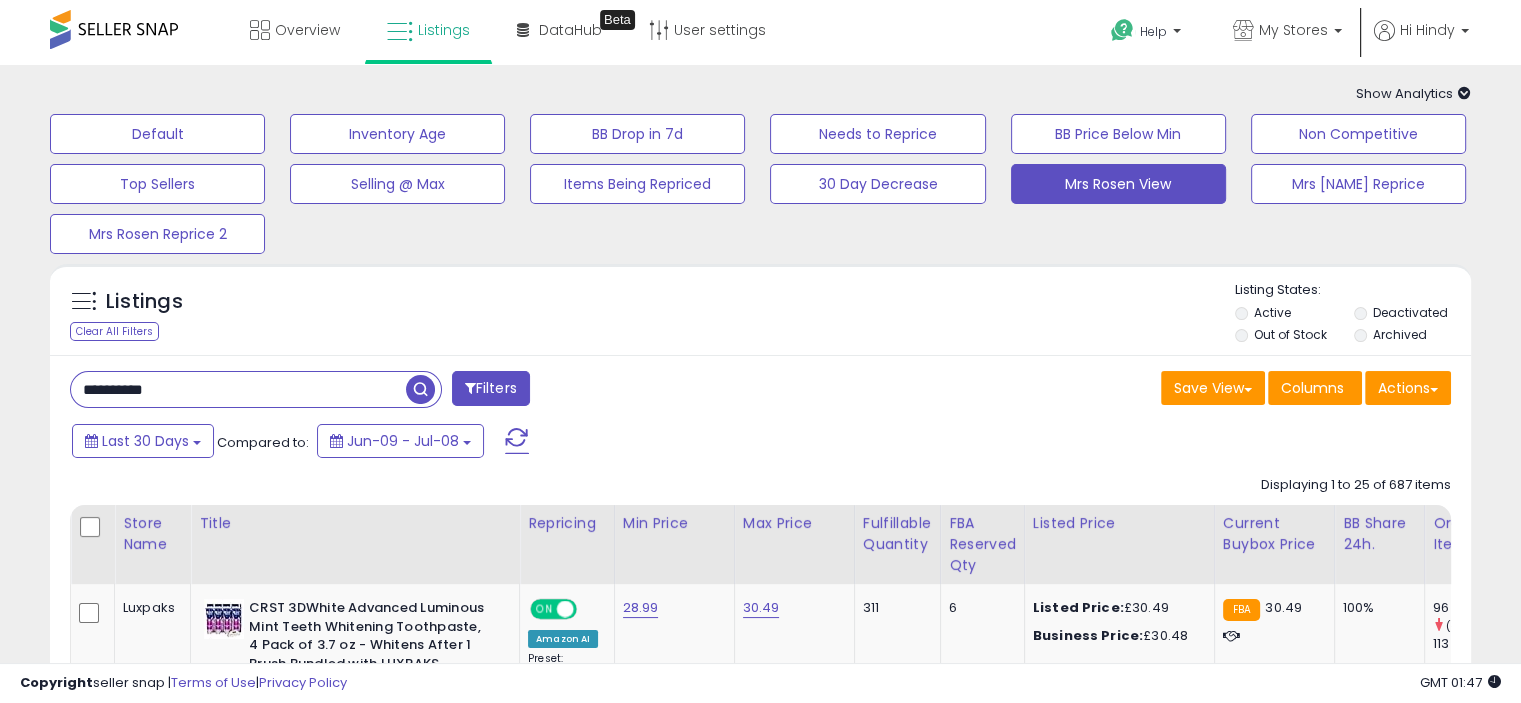 type on "**********" 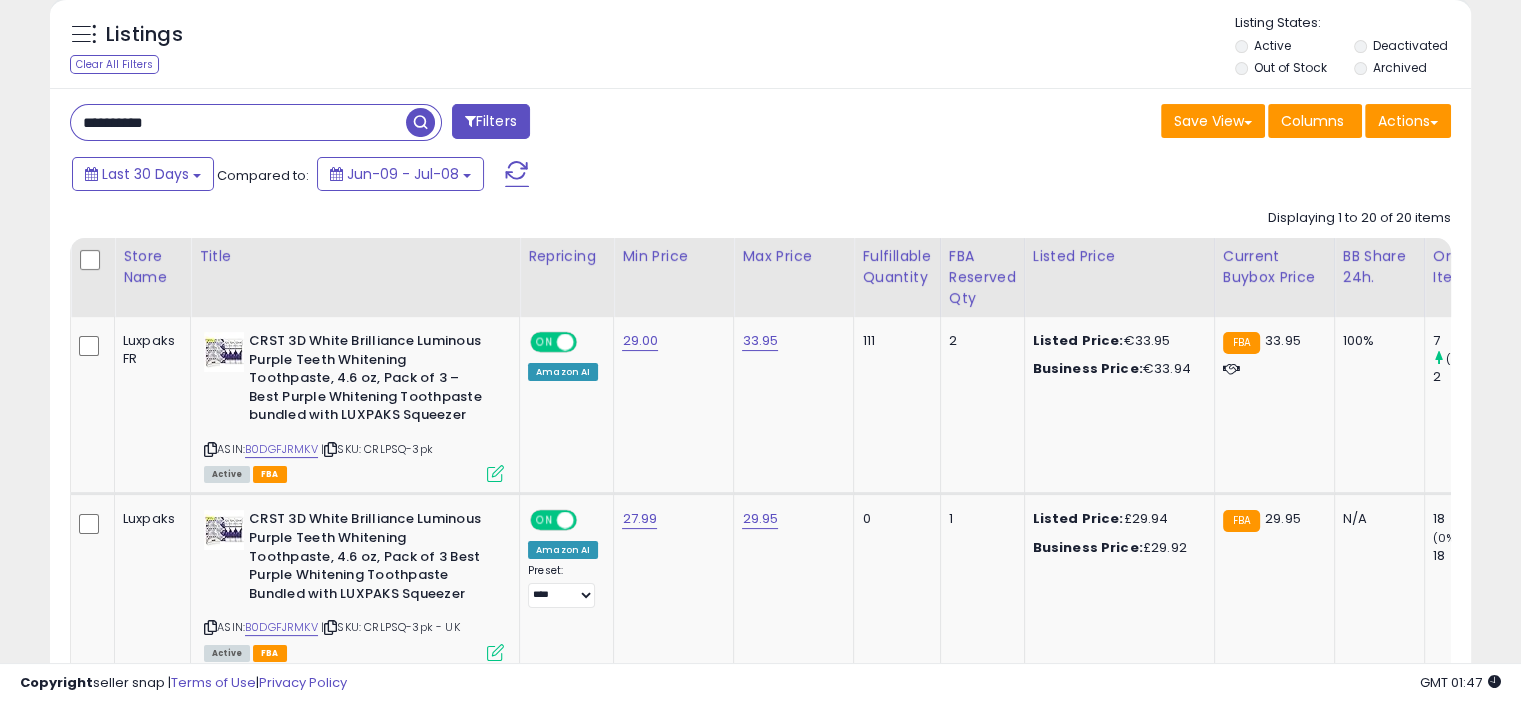 scroll, scrollTop: 268, scrollLeft: 0, axis: vertical 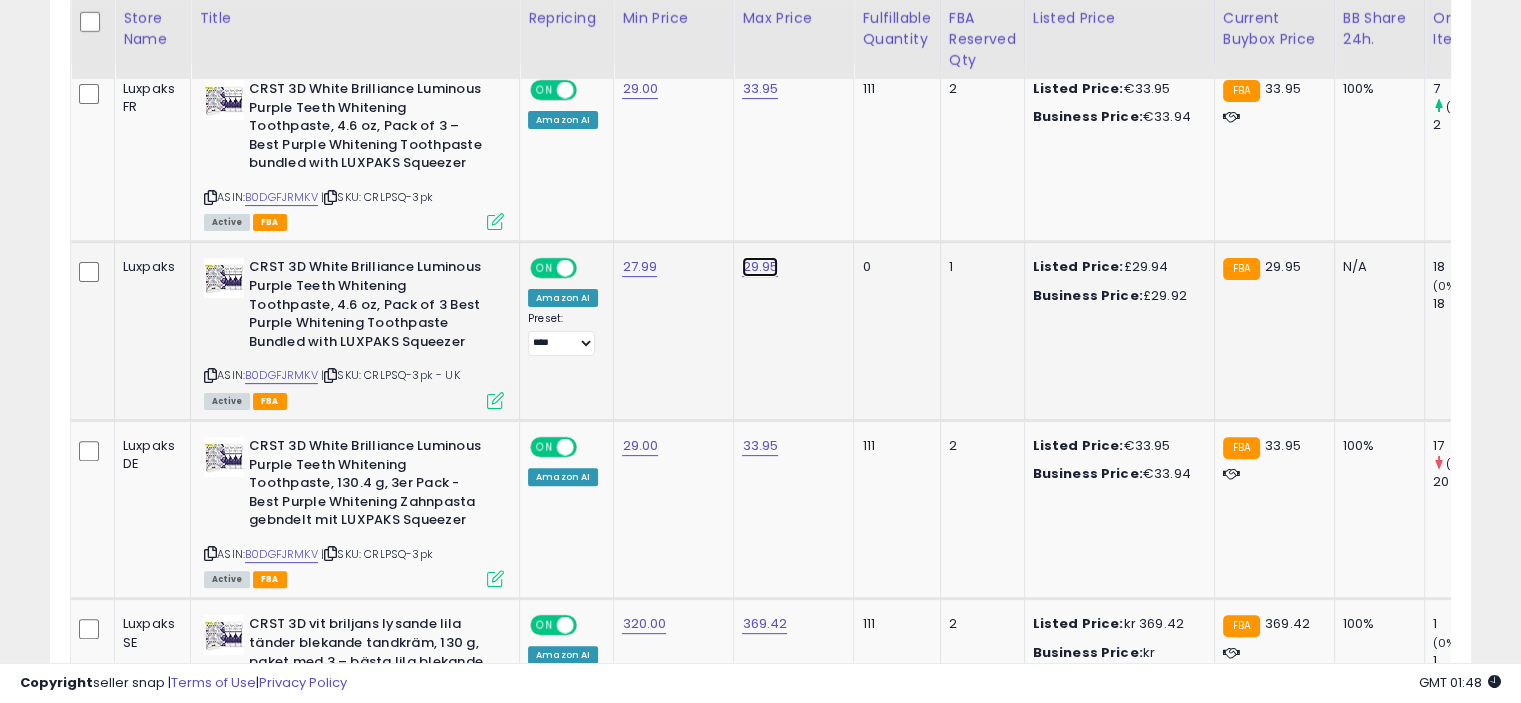 click on "29.95" at bounding box center (760, 89) 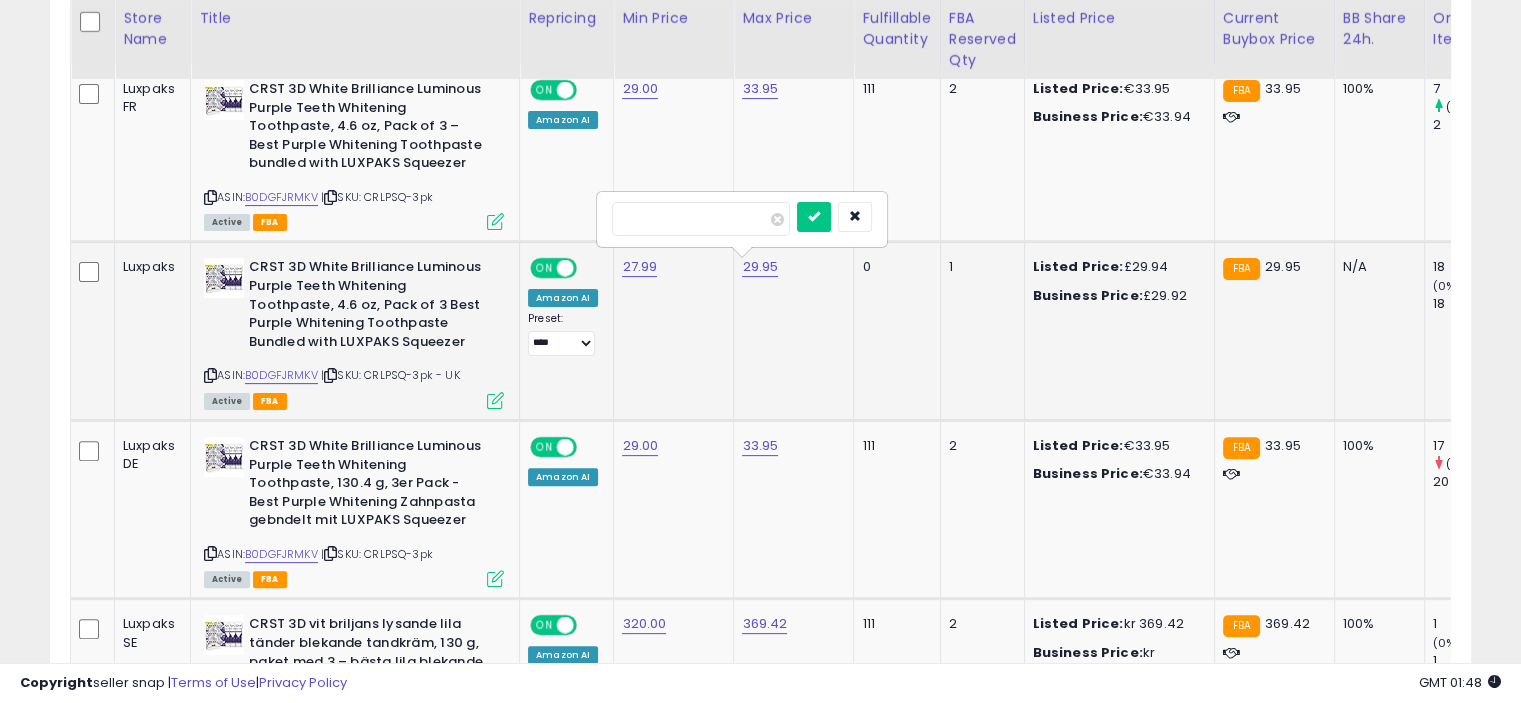 click on "*****" at bounding box center (701, 219) 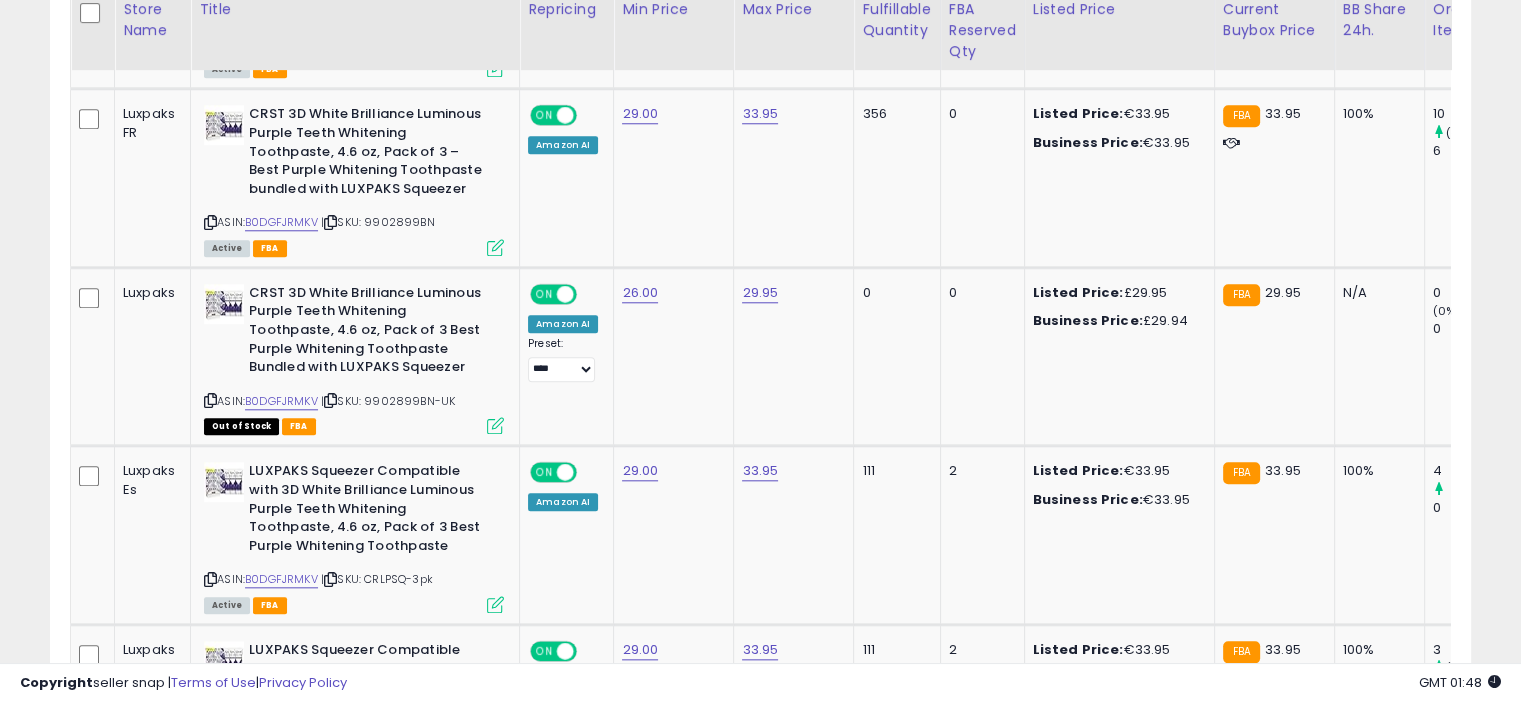 scroll, scrollTop: 1951, scrollLeft: 0, axis: vertical 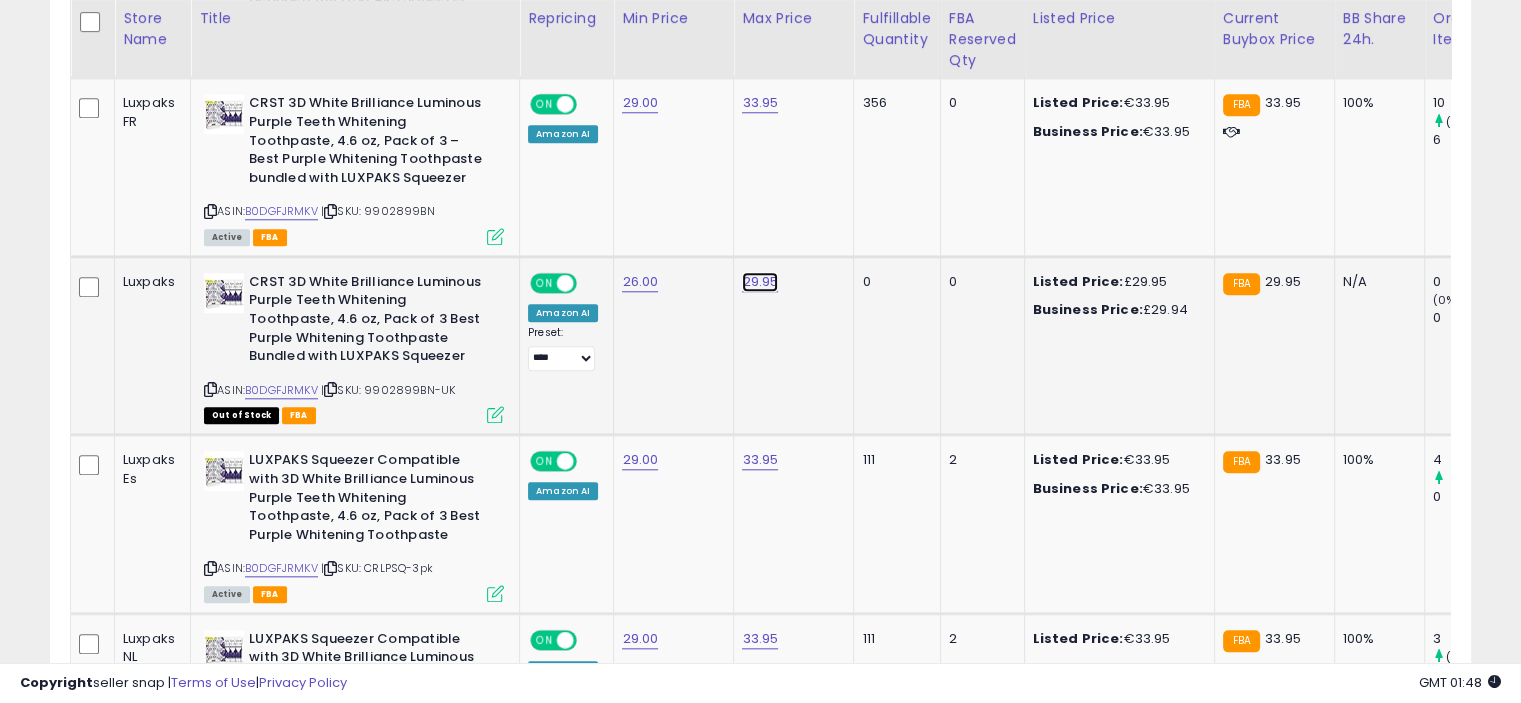 click on "29.95" at bounding box center (760, -1343) 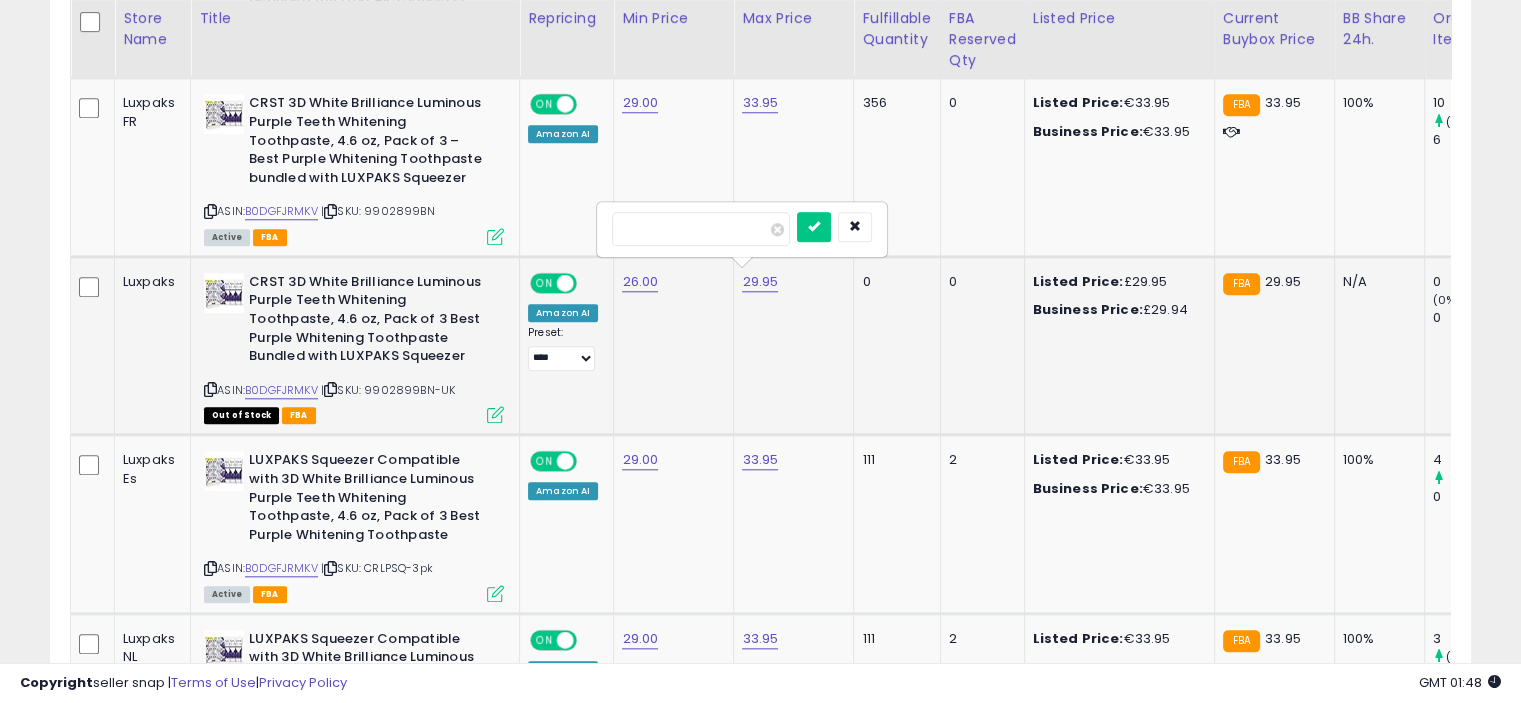 click on "*****" at bounding box center [701, 229] 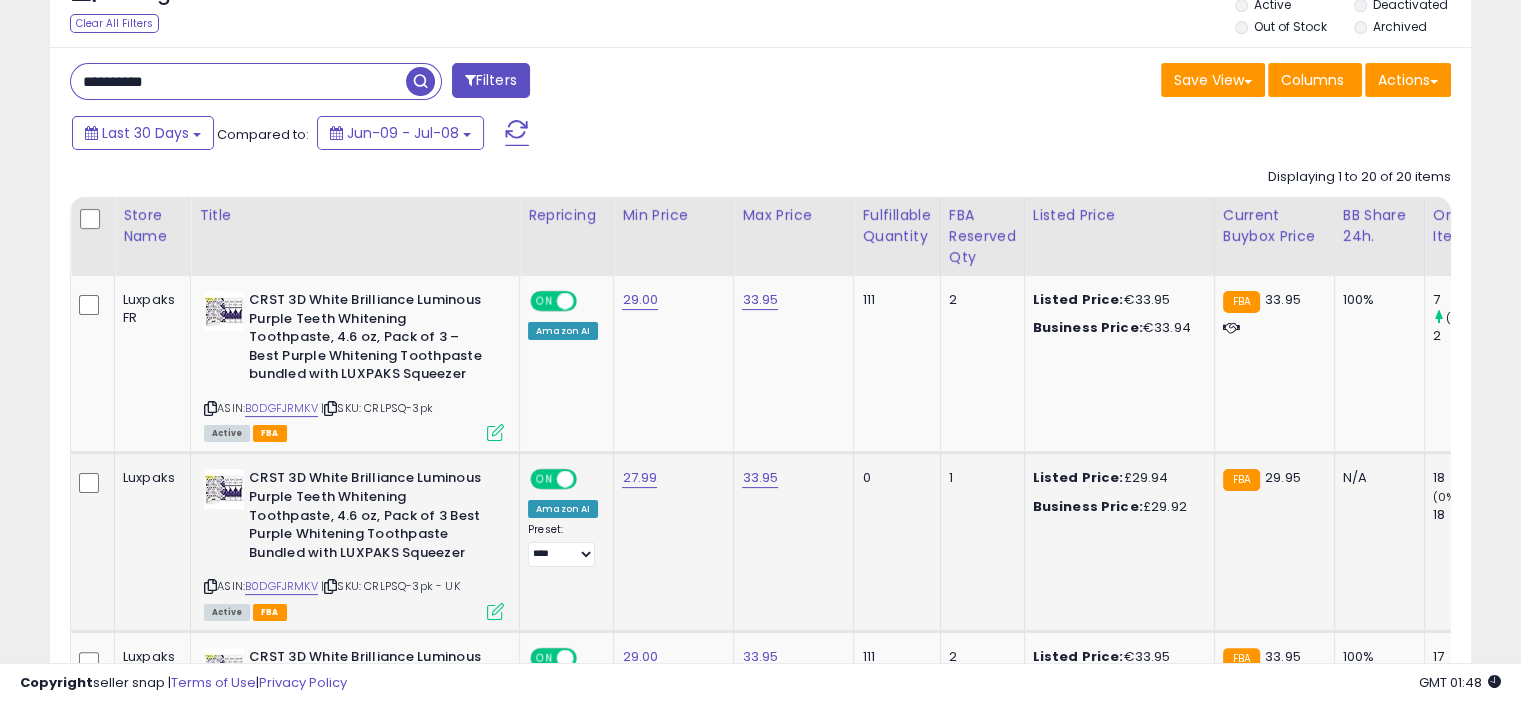 scroll, scrollTop: 0, scrollLeft: 0, axis: both 